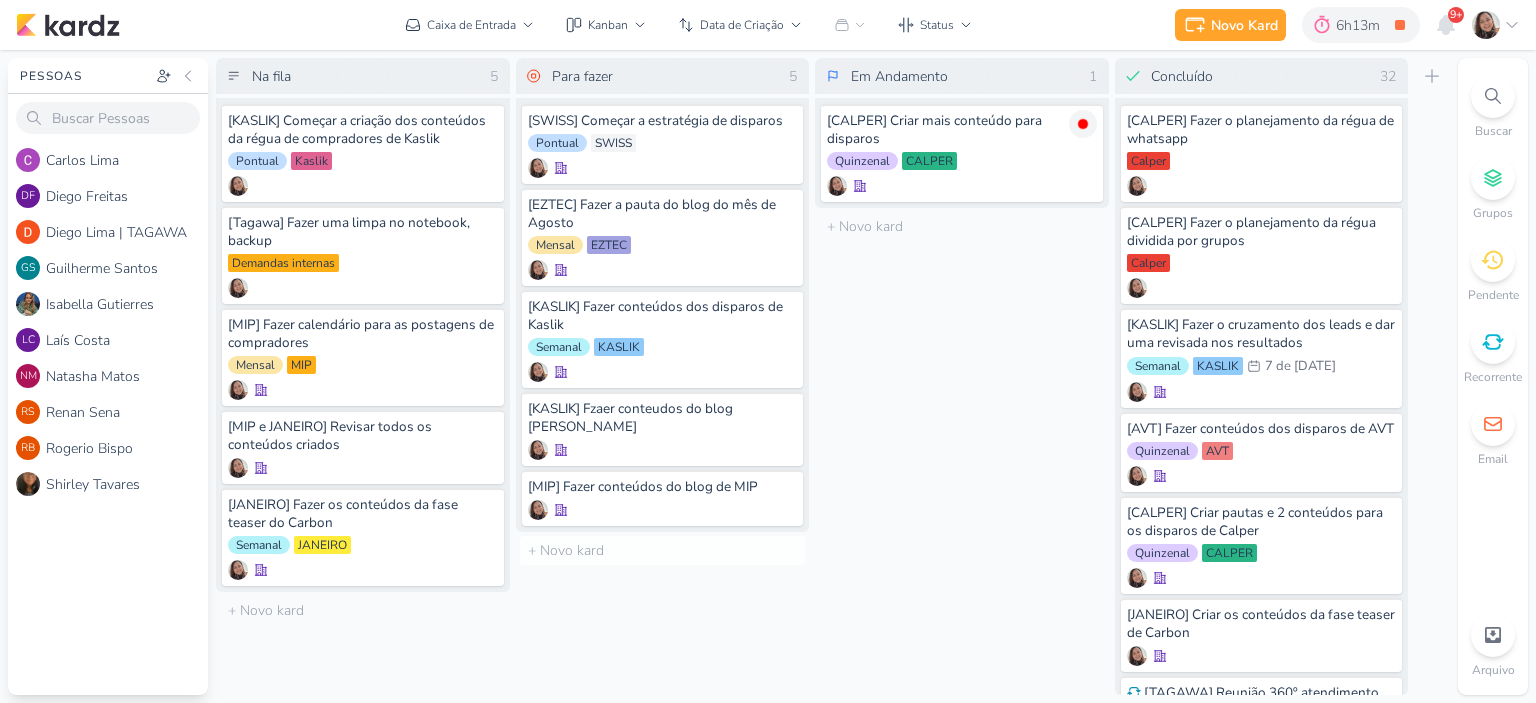 scroll, scrollTop: 0, scrollLeft: 0, axis: both 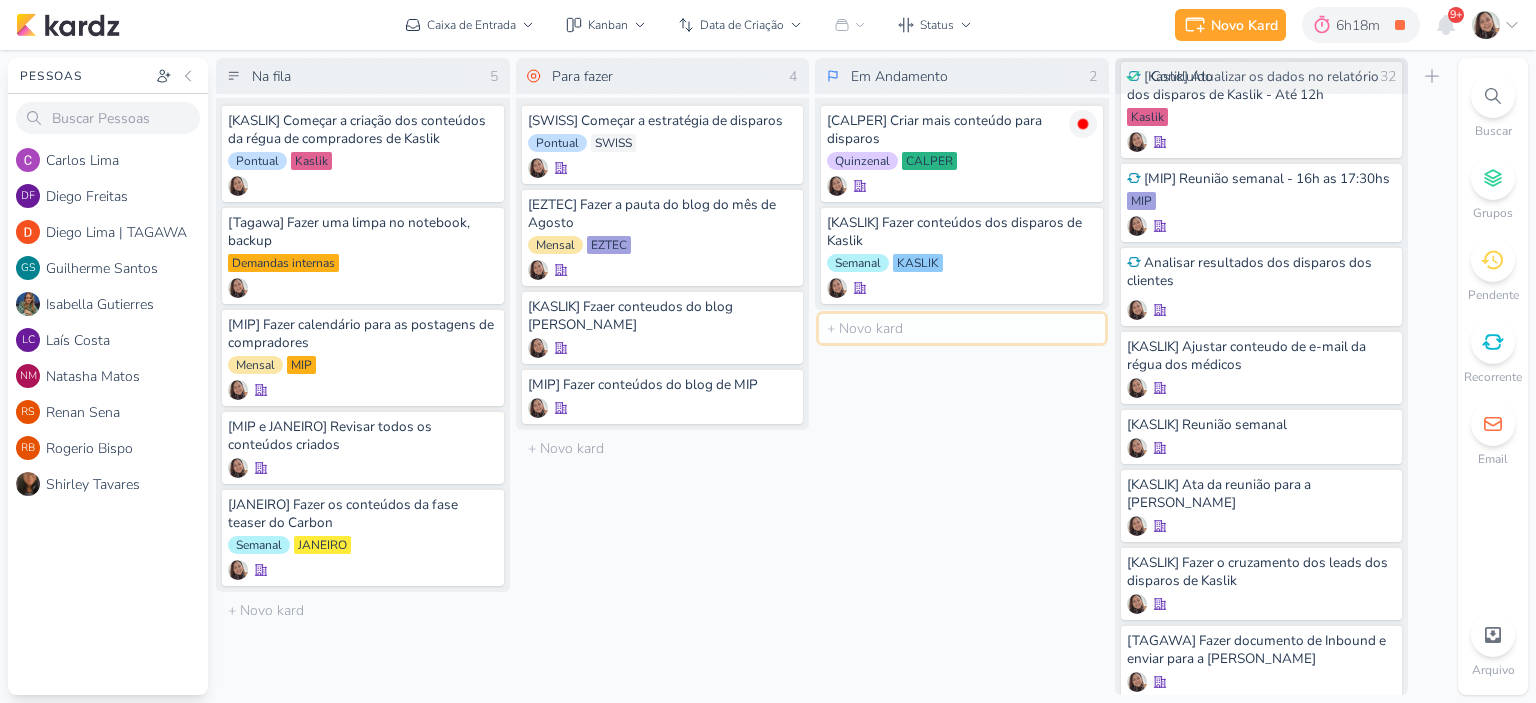 click at bounding box center (962, 328) 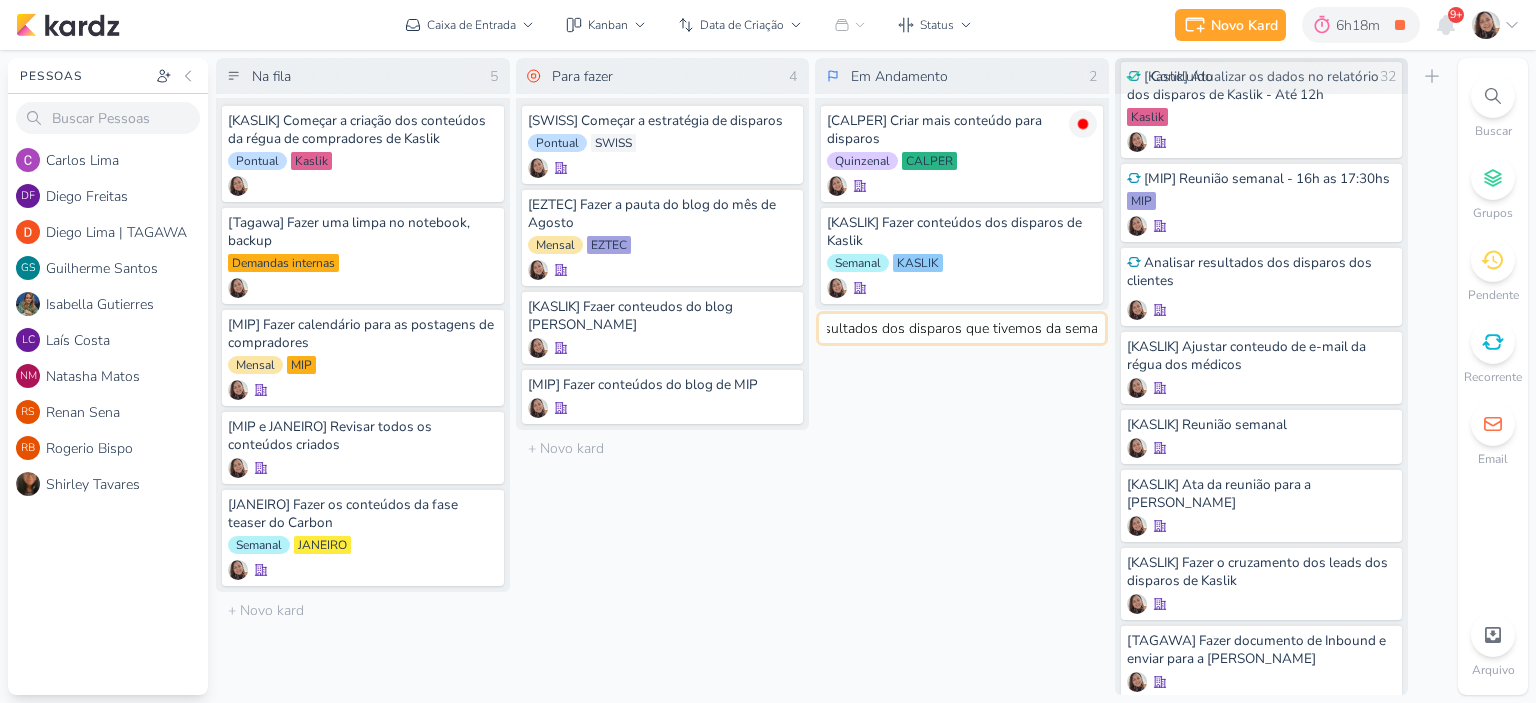 type on "[KASLIK] Pegar os resultados dos disparos que tivemos da semana" 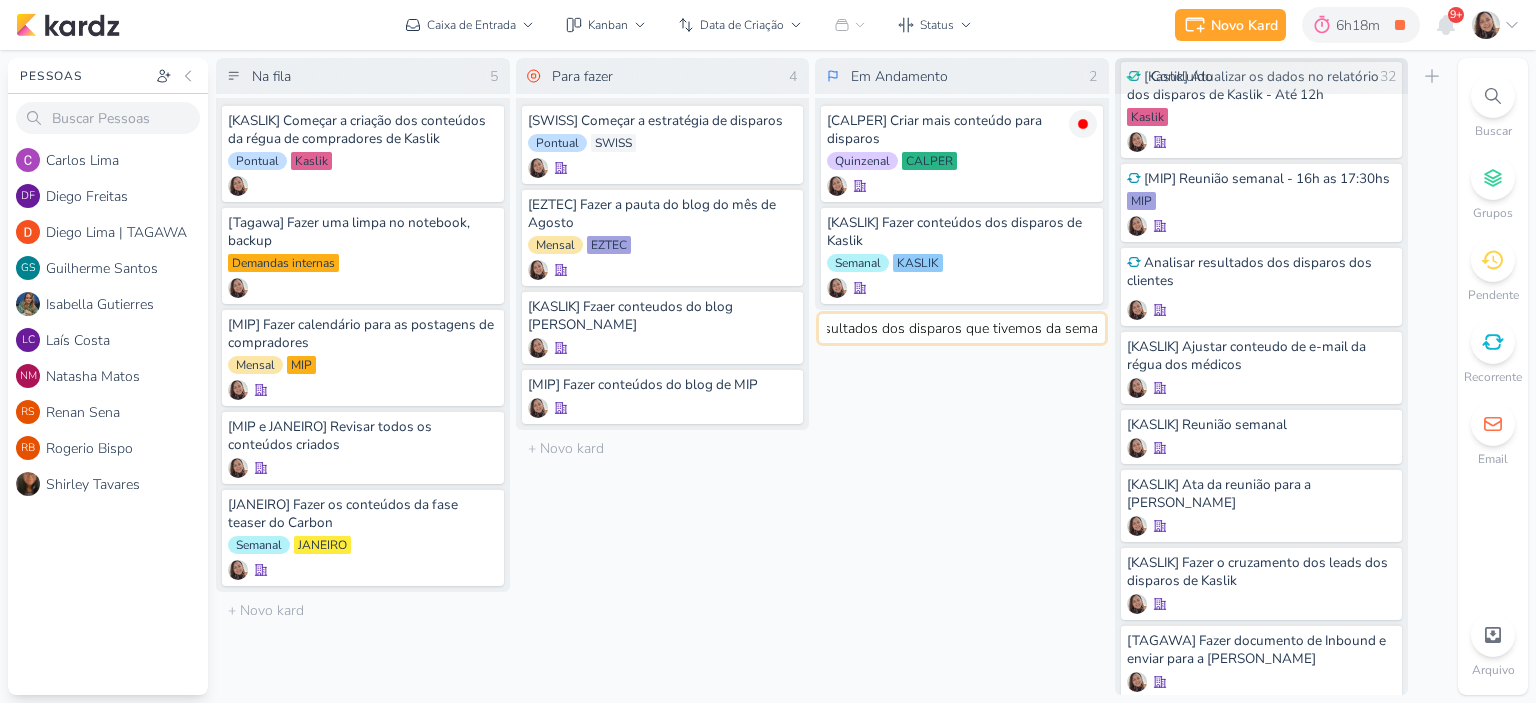 scroll, scrollTop: 0, scrollLeft: 140, axis: horizontal 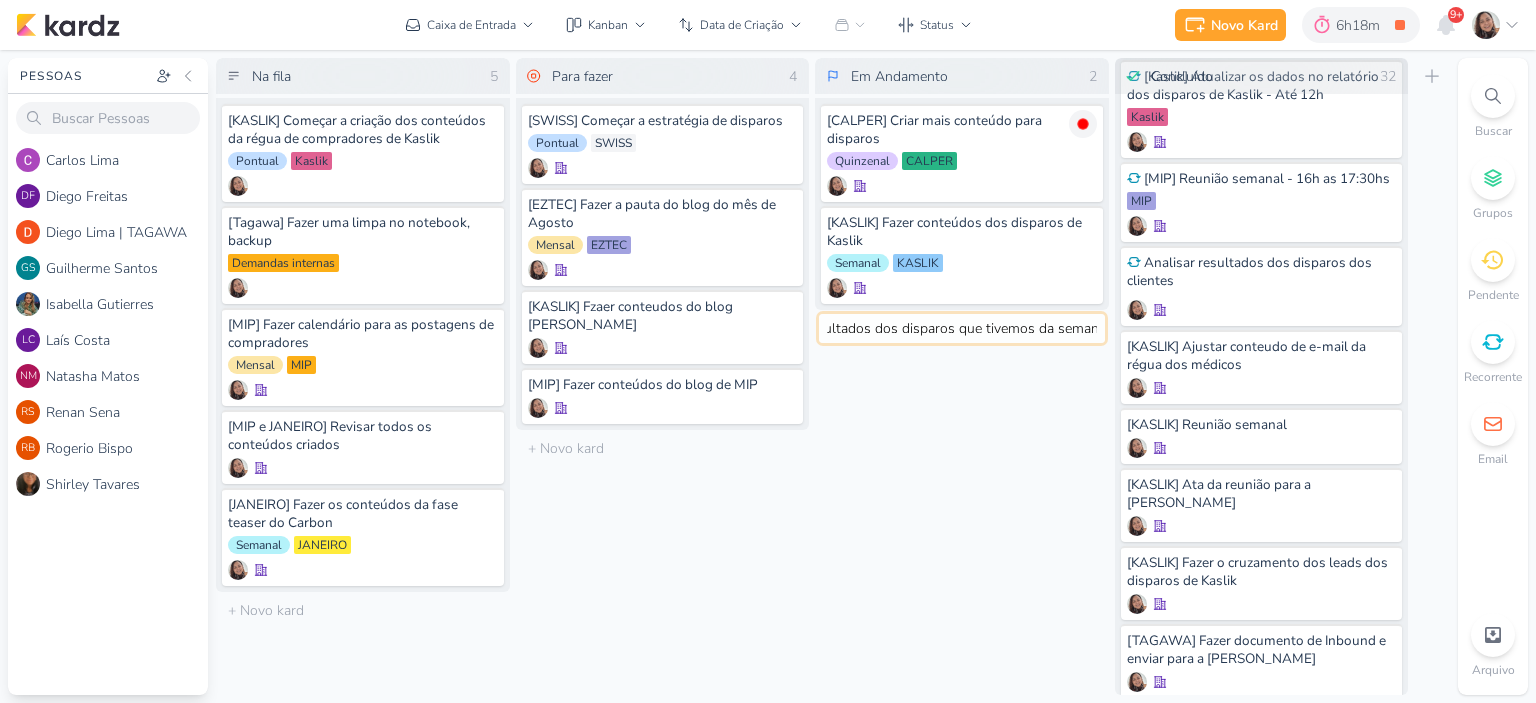 type 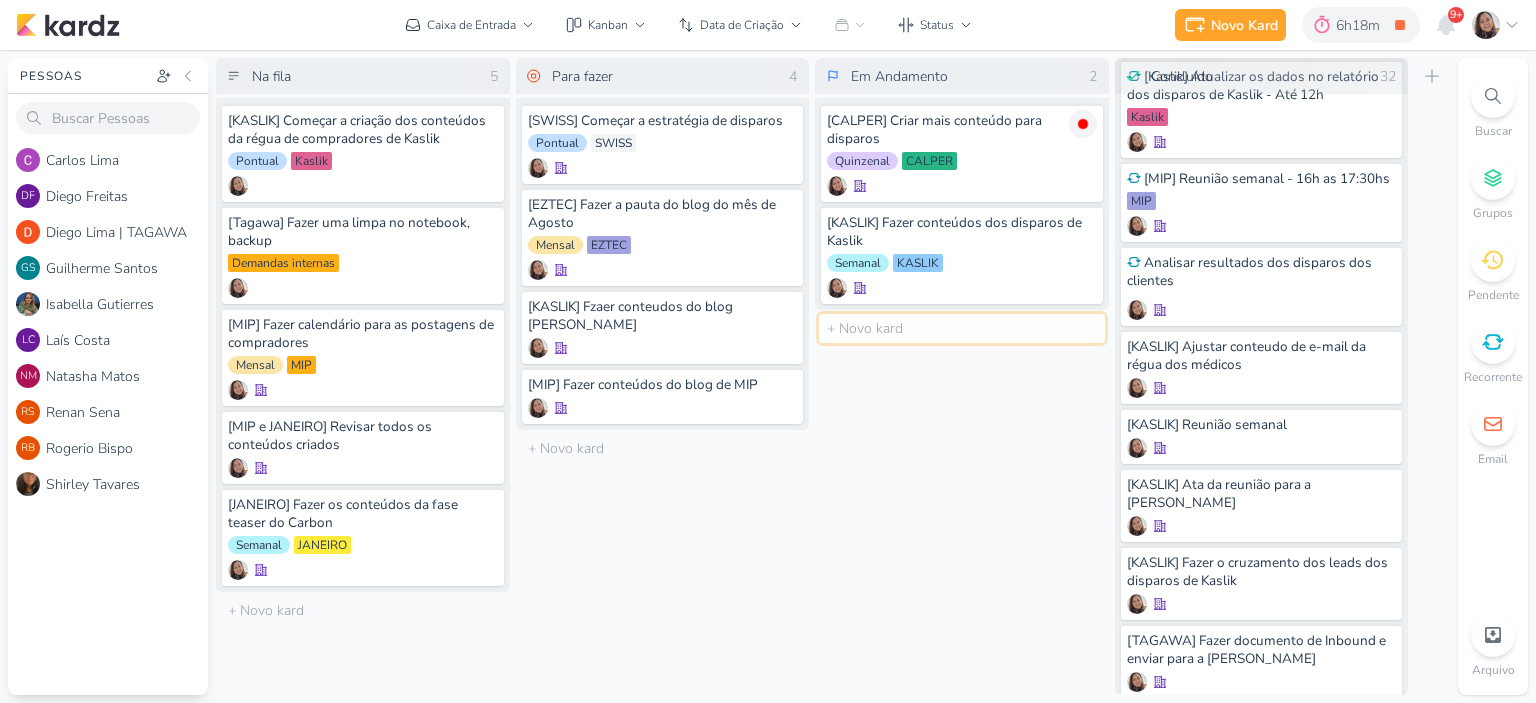 scroll, scrollTop: 0, scrollLeft: 0, axis: both 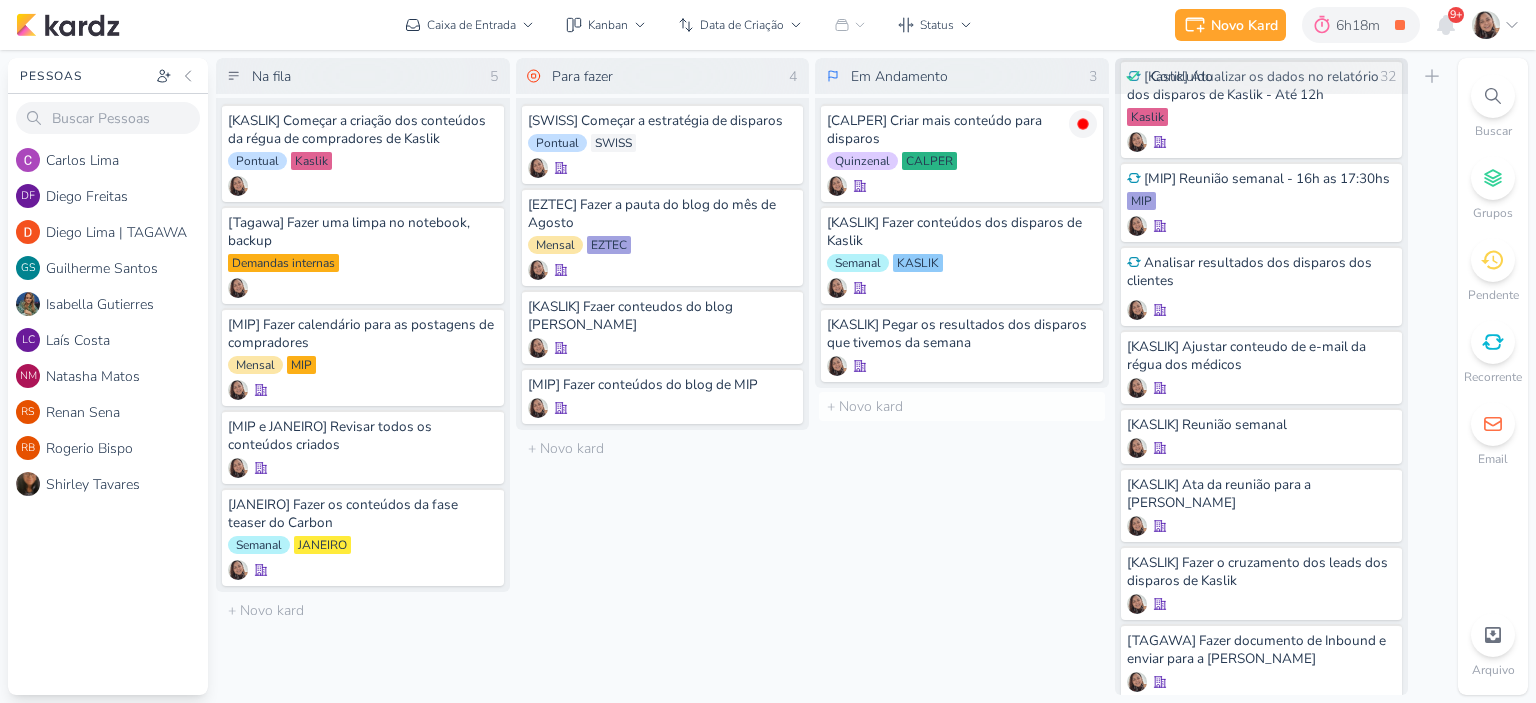 click 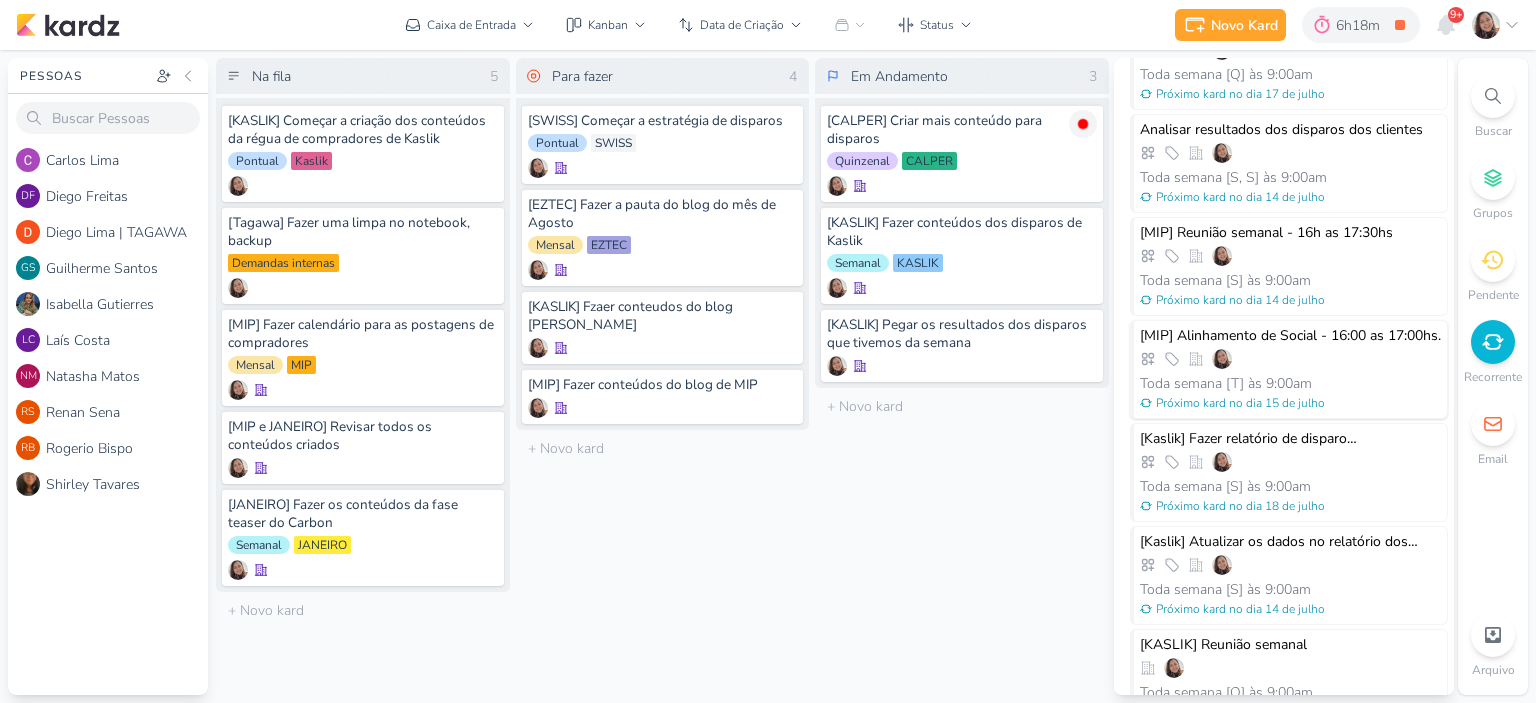 scroll, scrollTop: 500, scrollLeft: 0, axis: vertical 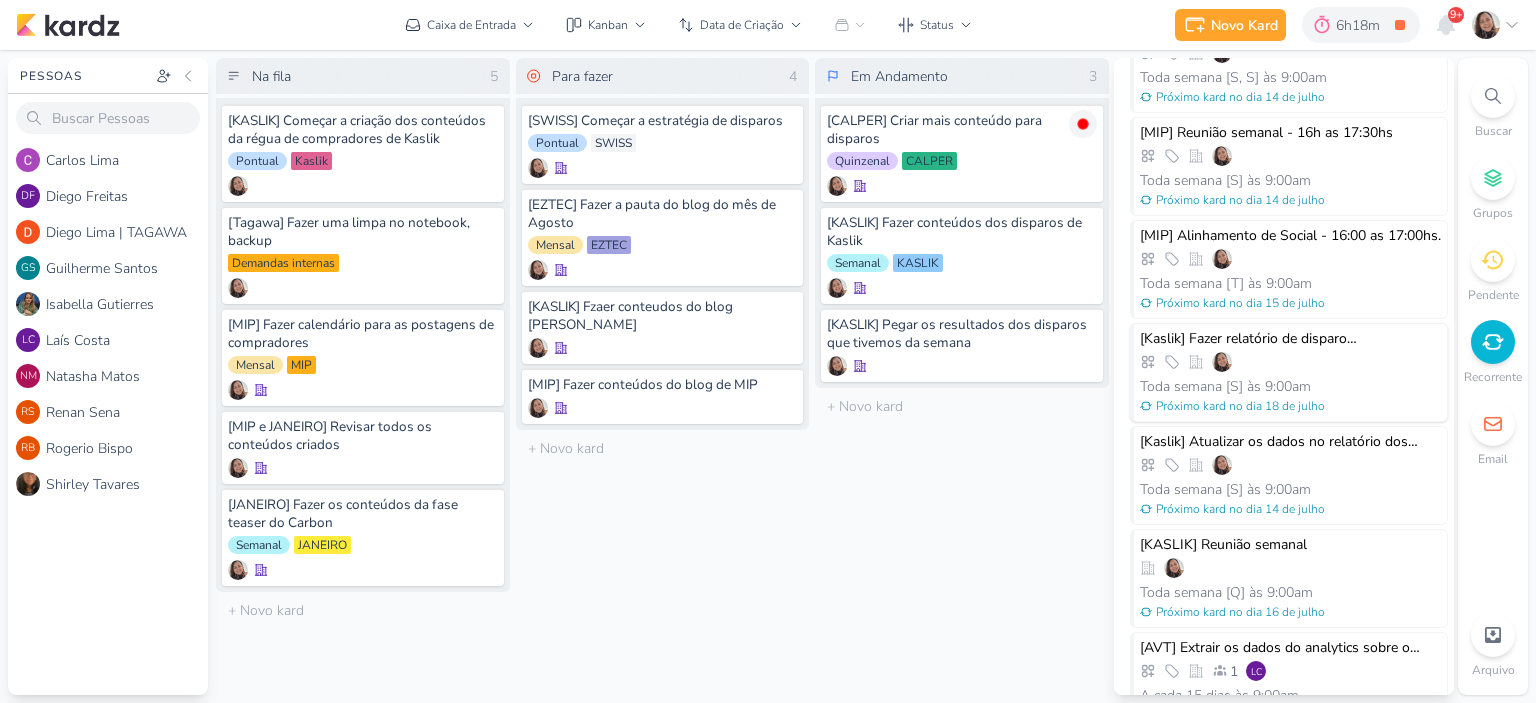 click on "[Kaslik] Fazer relatório de disparo [PERSON_NAME]
Toda
semana
[S]
às
9:00am
Próximo kard no dia 18 de julho" at bounding box center [1289, 372] 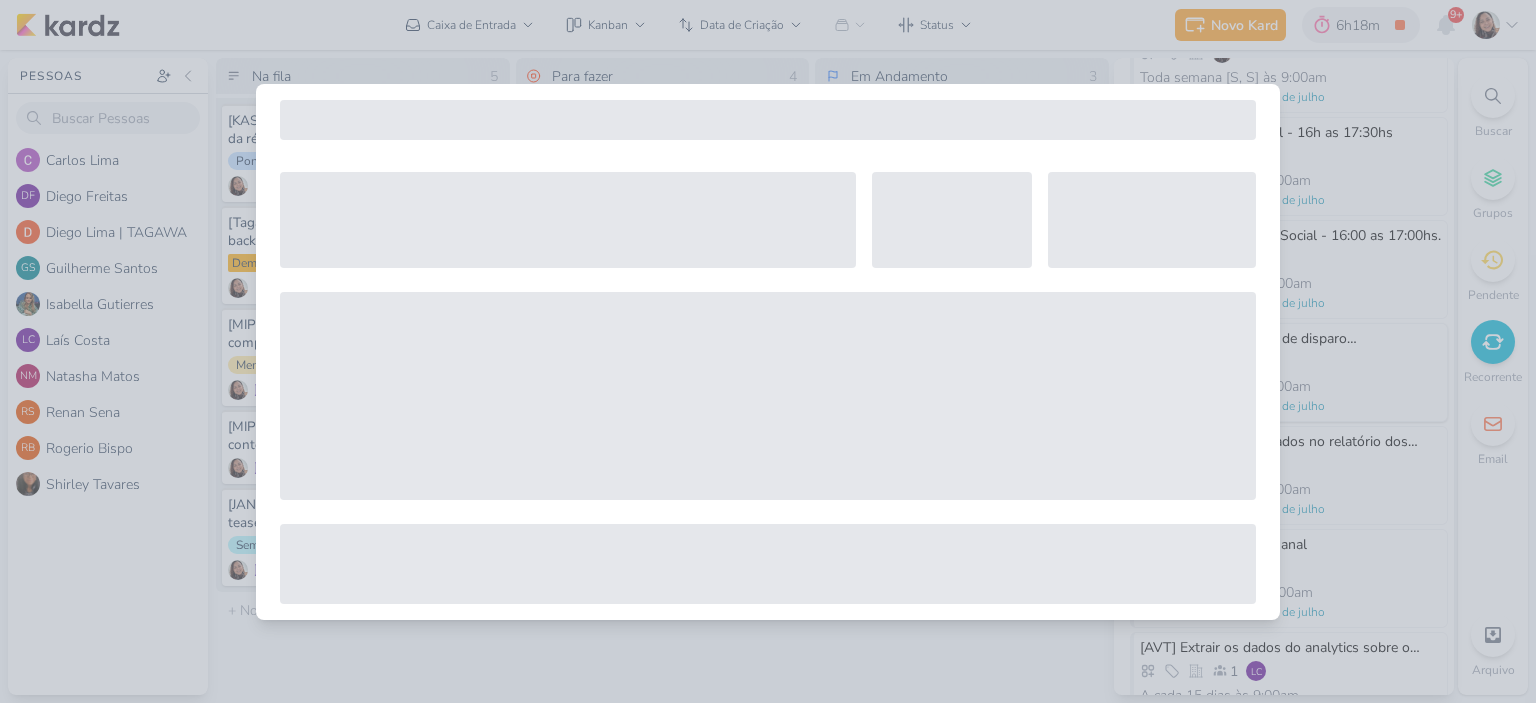 select on "12" 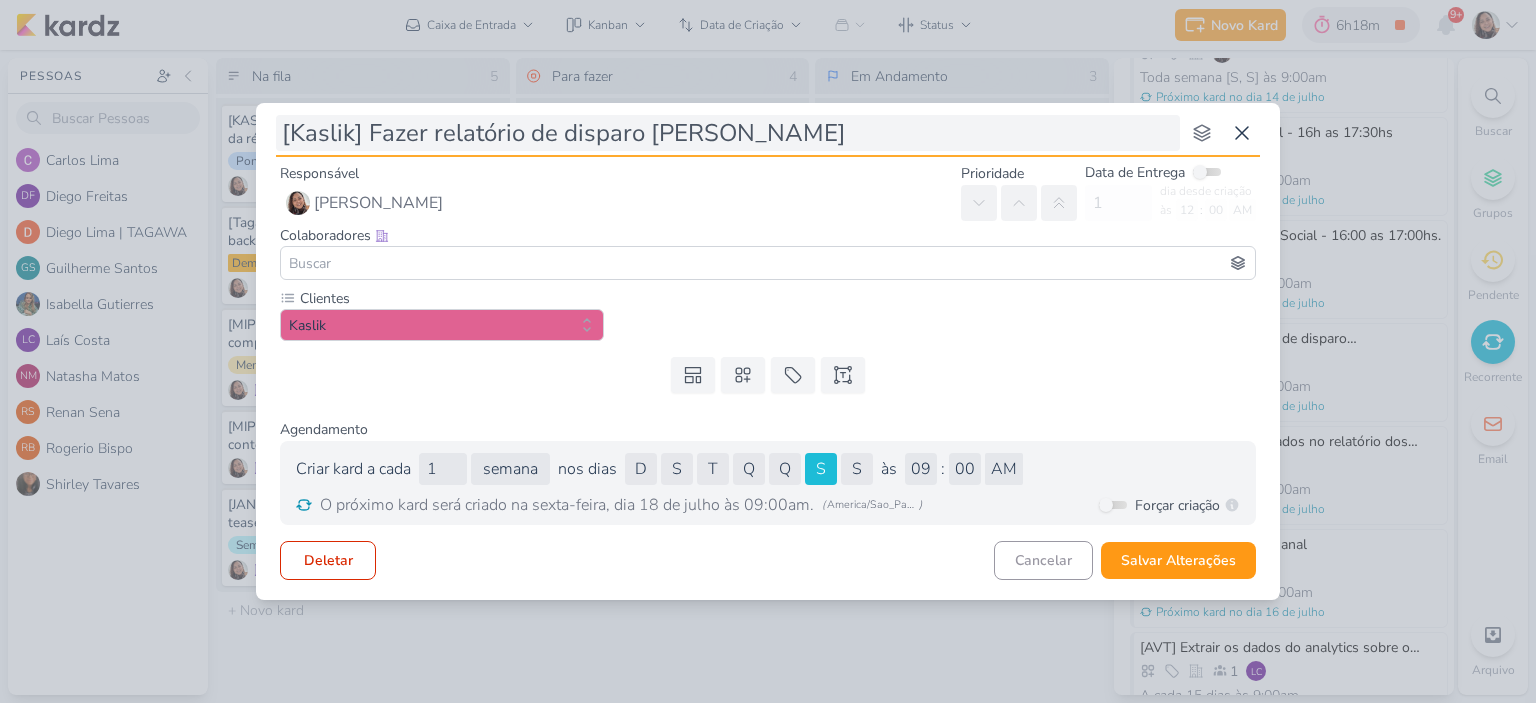 click on "[Kaslik] Fazer relatório de disparo [PERSON_NAME]" at bounding box center (728, 133) 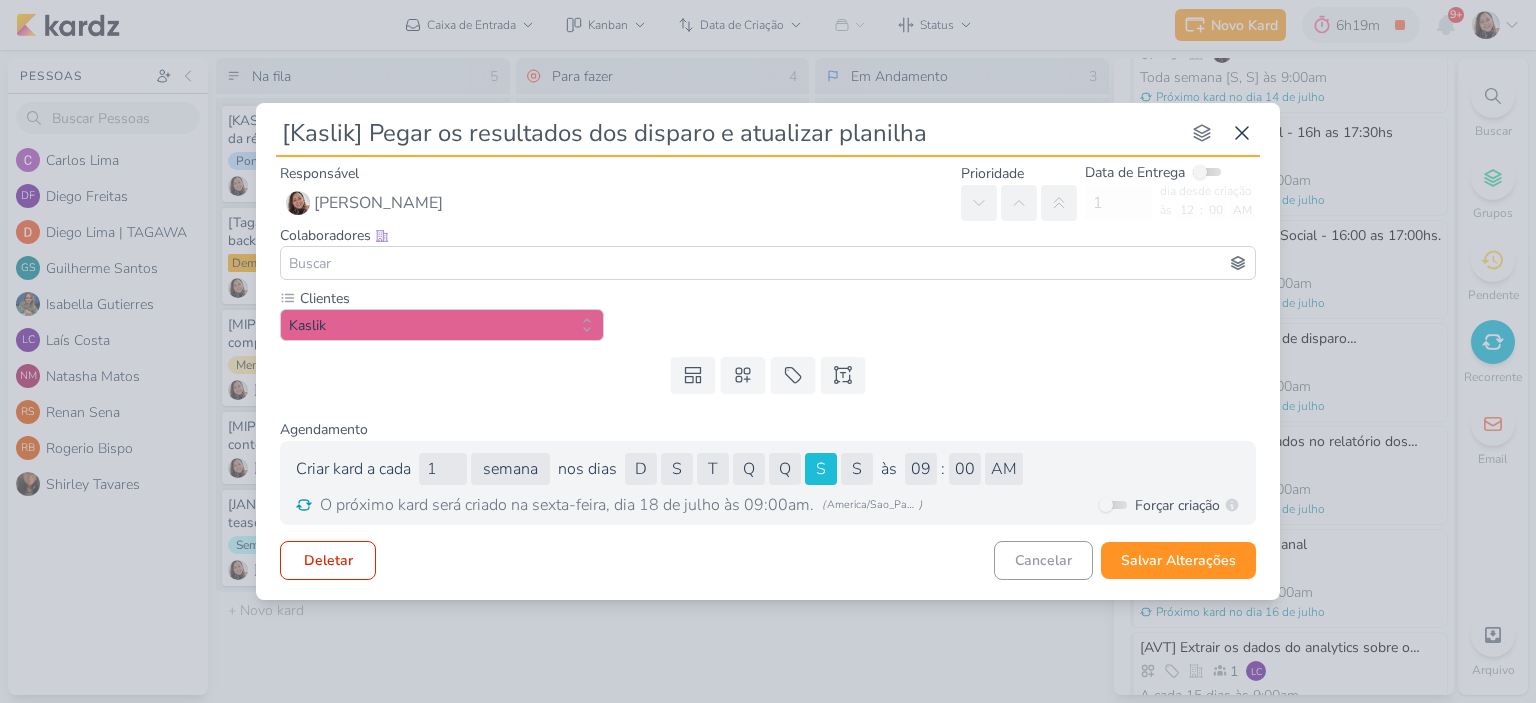 type on "[Kaslik] Pegar os resultados dos disparo e atualizar planilha" 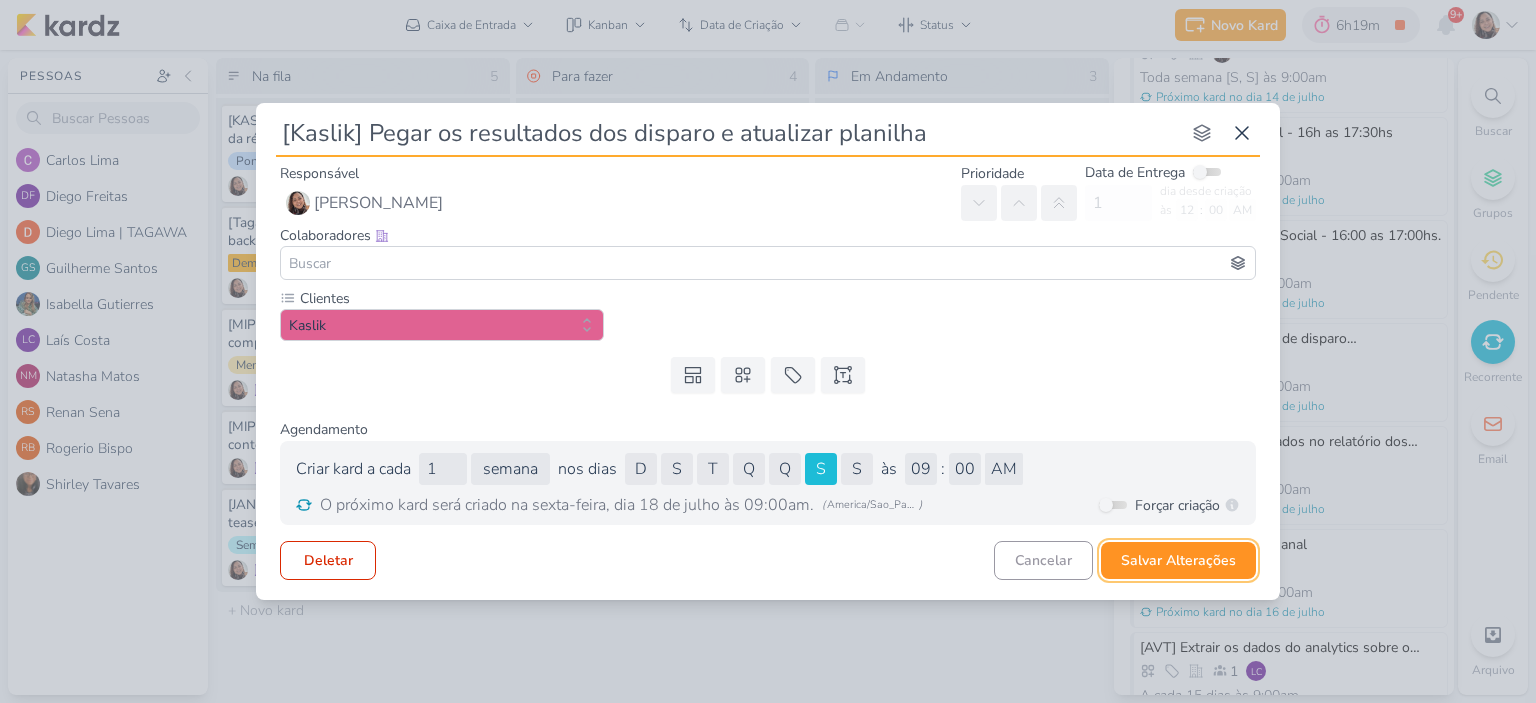 click on "Salvar Alterações" at bounding box center [1178, 560] 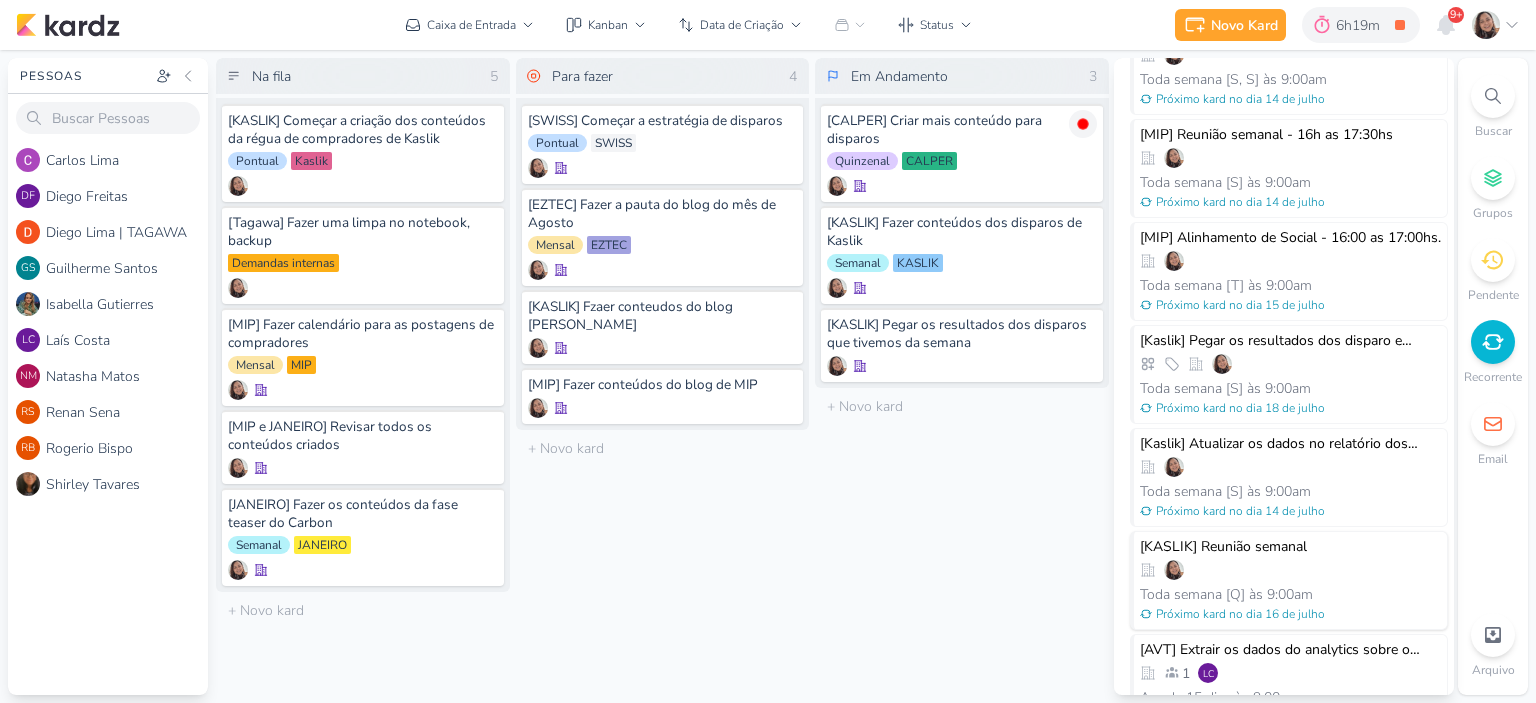scroll, scrollTop: 497, scrollLeft: 0, axis: vertical 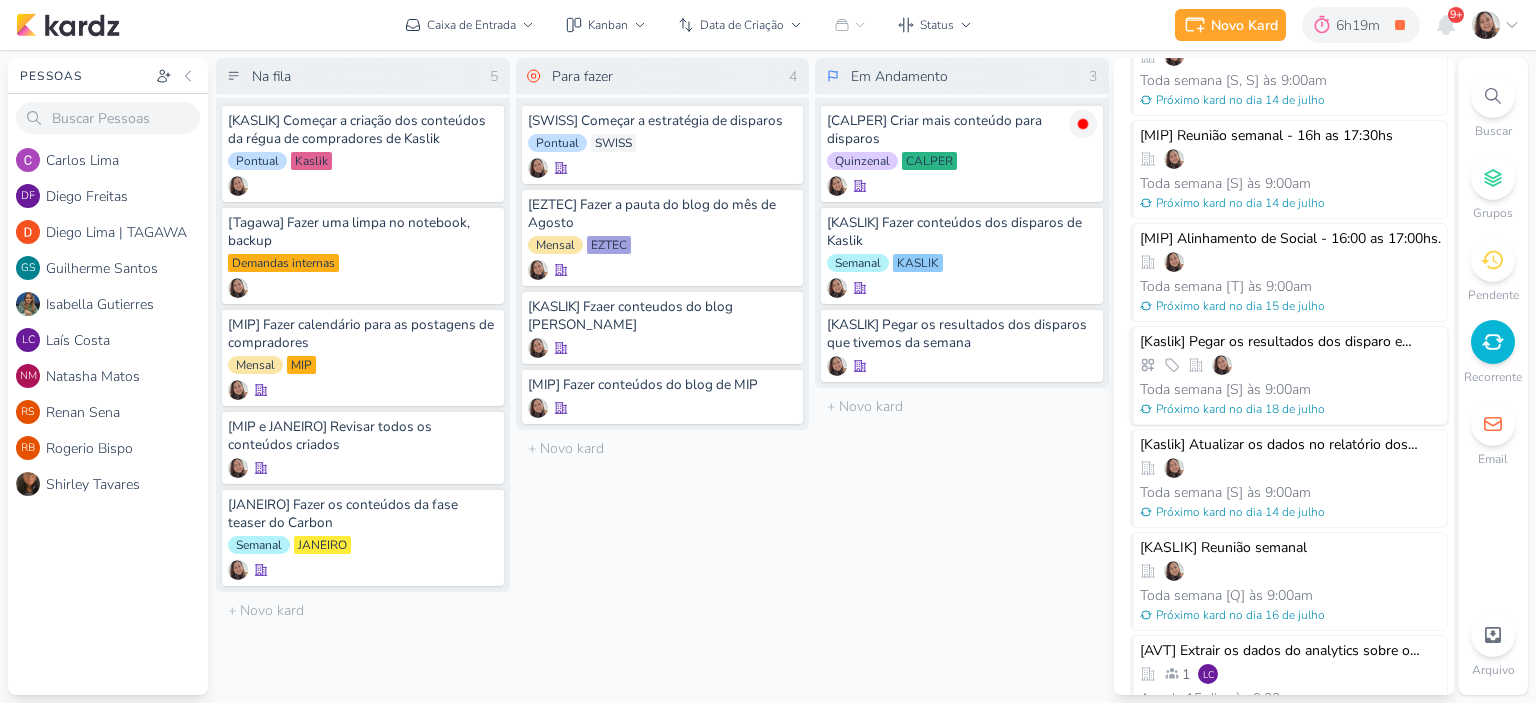 click at bounding box center [1290, 365] 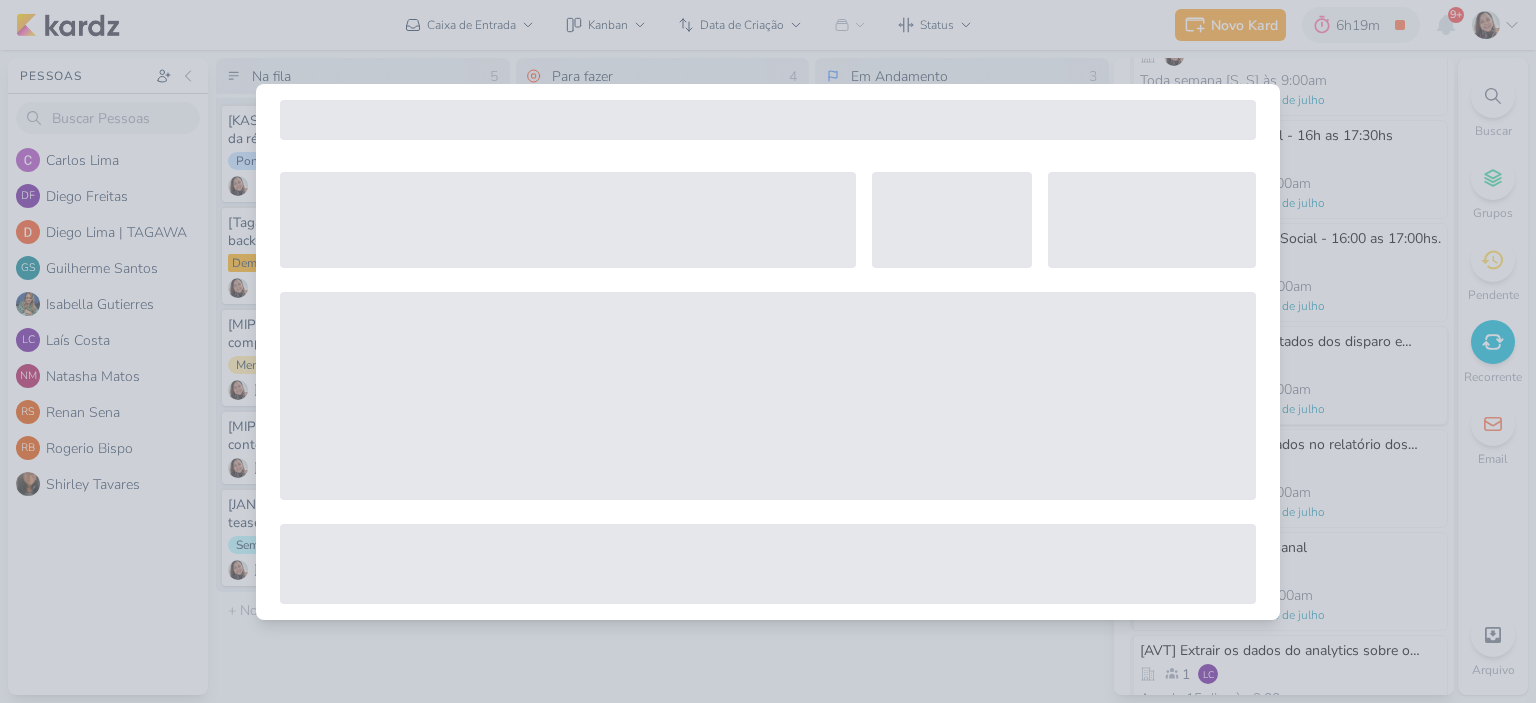 select on "12" 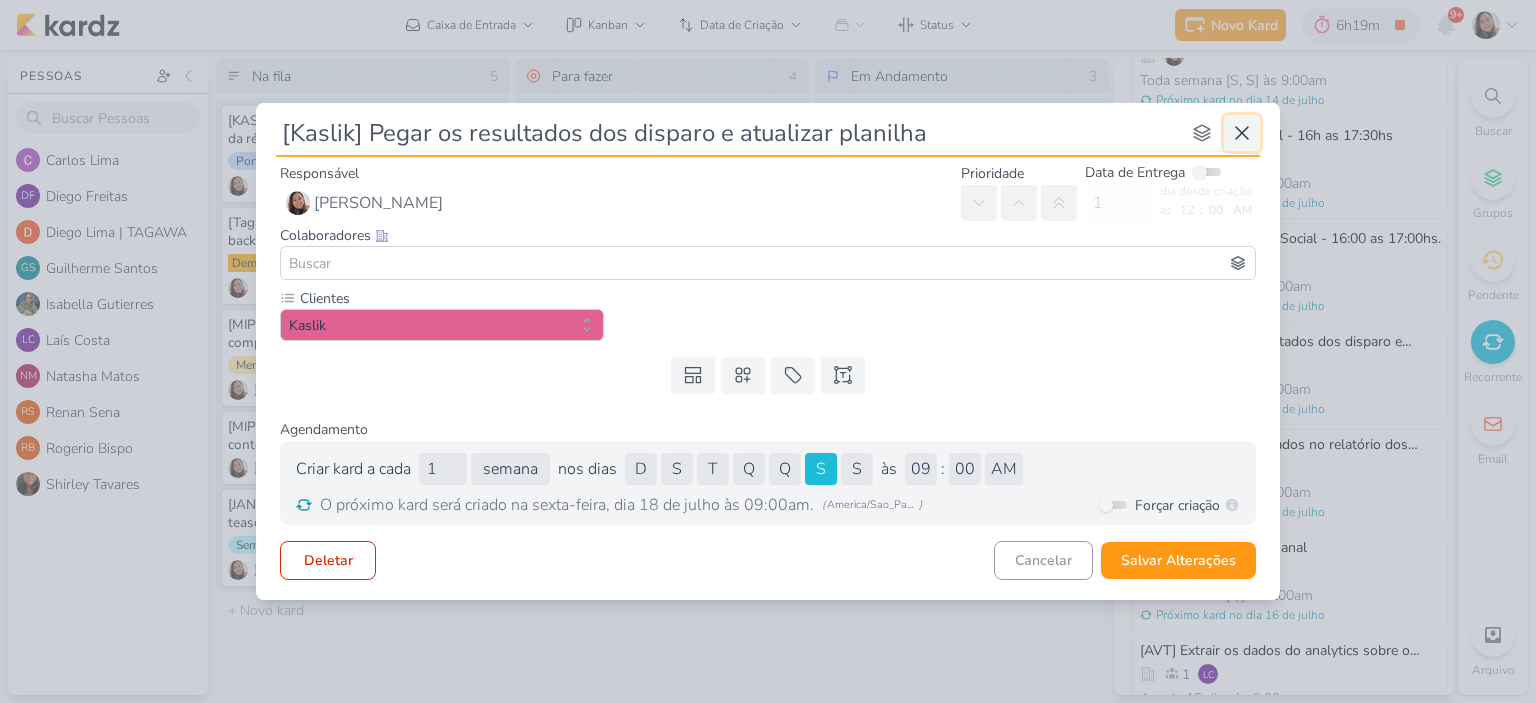 click 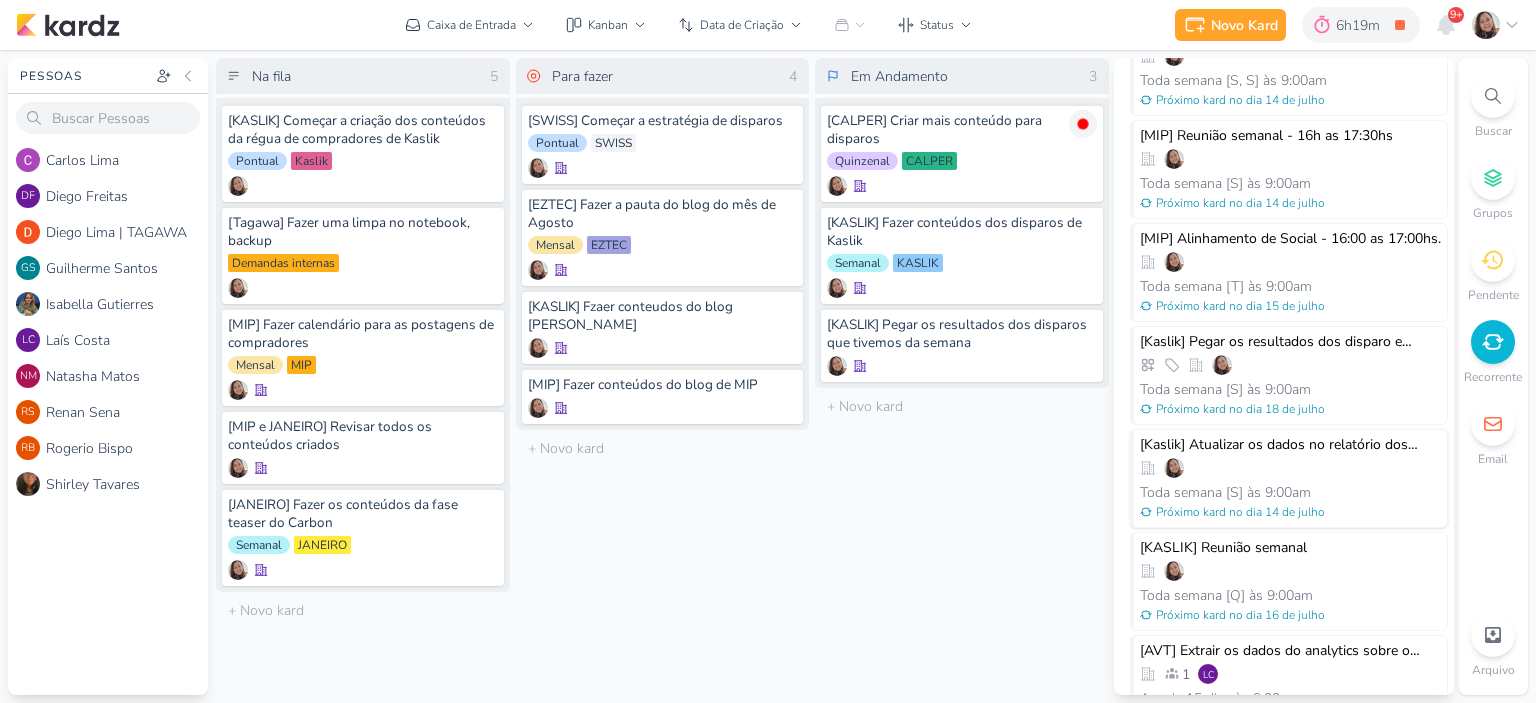 click at bounding box center [1290, 468] 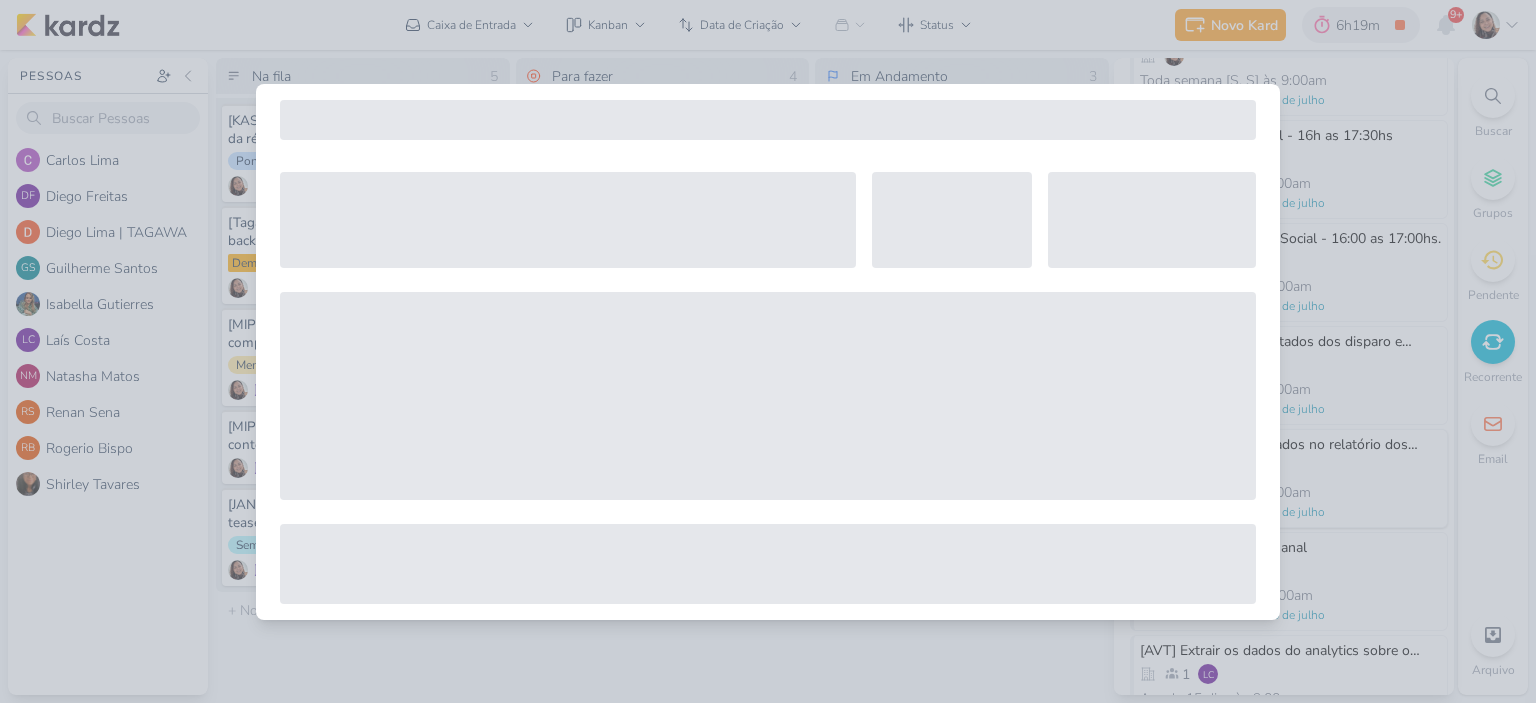 select on "12" 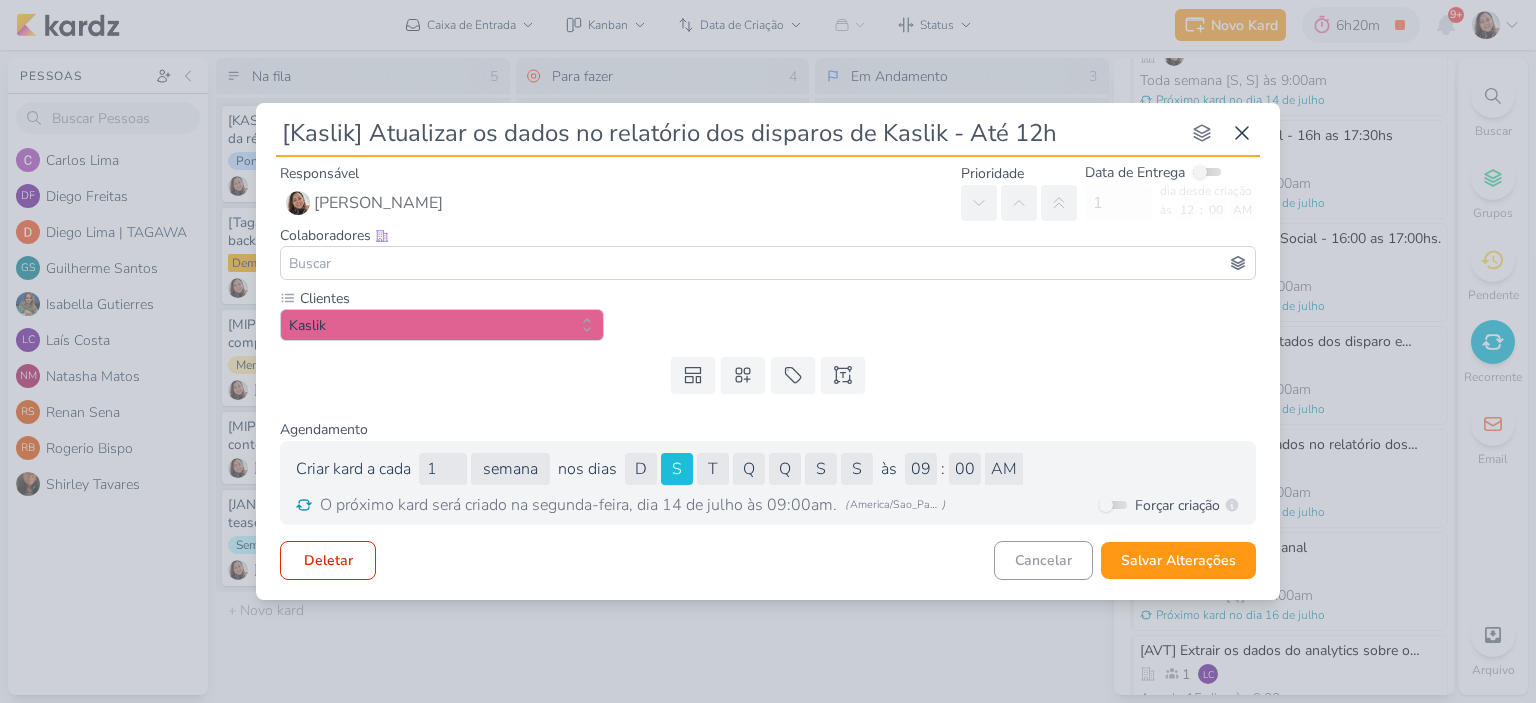 drag, startPoint x: 940, startPoint y: 135, endPoint x: 264, endPoint y: 161, distance: 676.4998 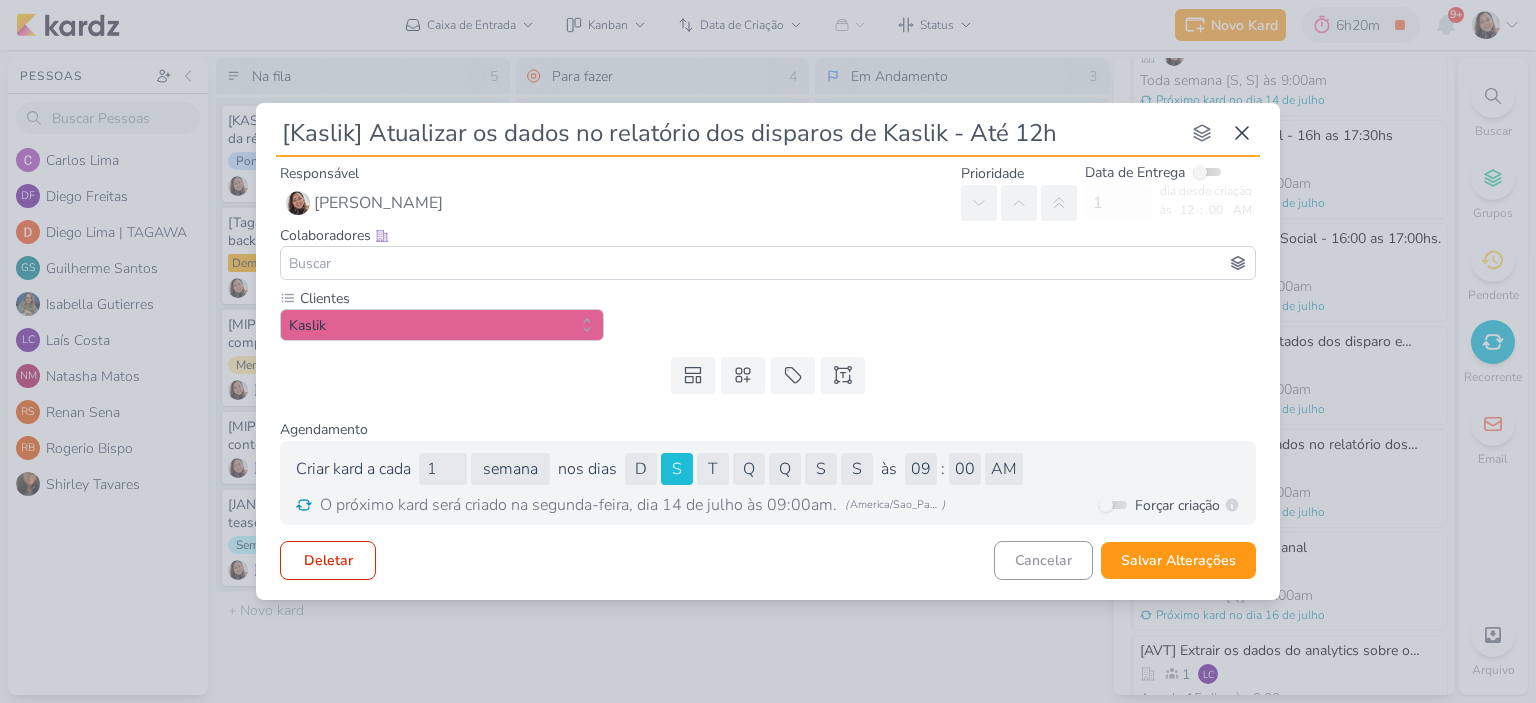 click on "[Kaslik] Atualizar os dados no relatório dos disparos de Kaslik - Até 12h
nenhum grupo disponível
Responsável
[PERSON_NAME]
Nenhum contato encontrado
create new contact
Novo Contato" at bounding box center [768, 344] 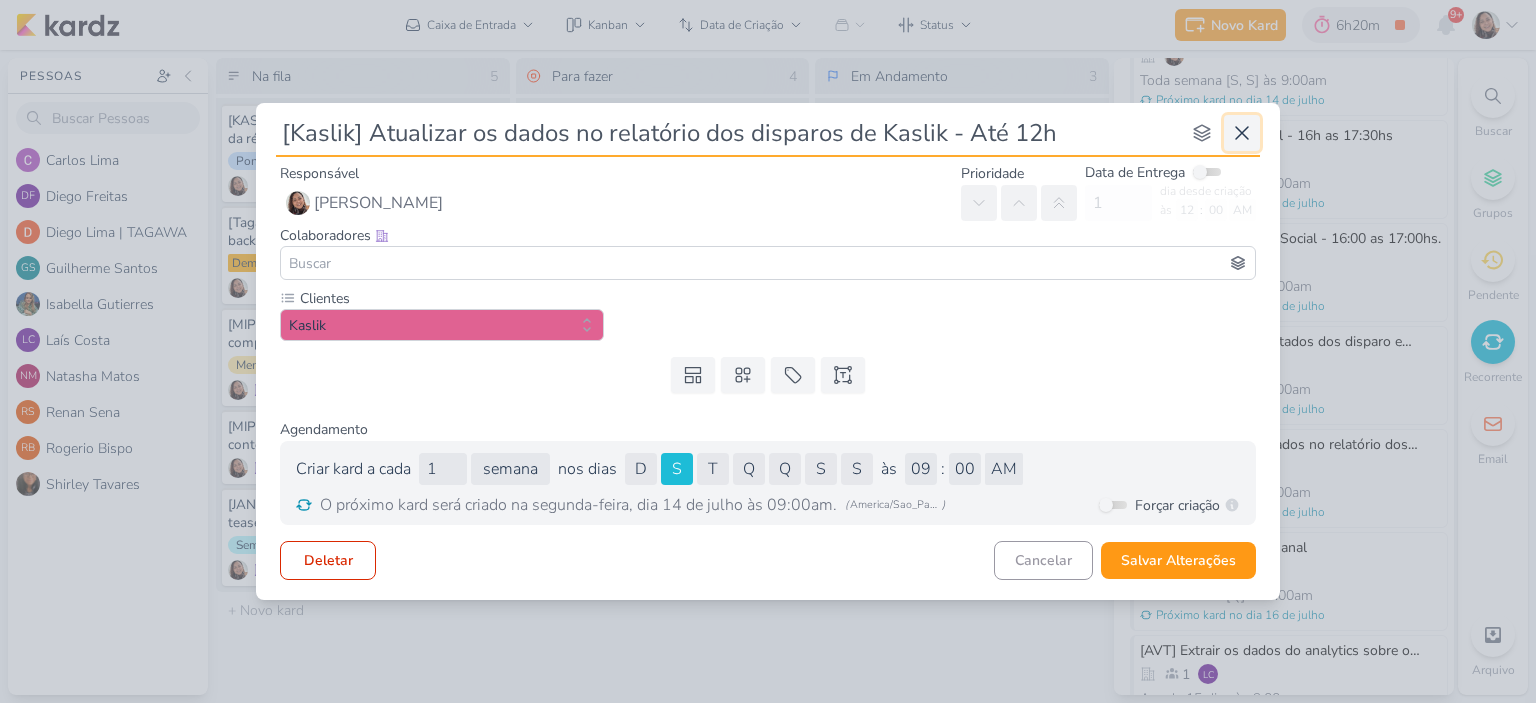 click 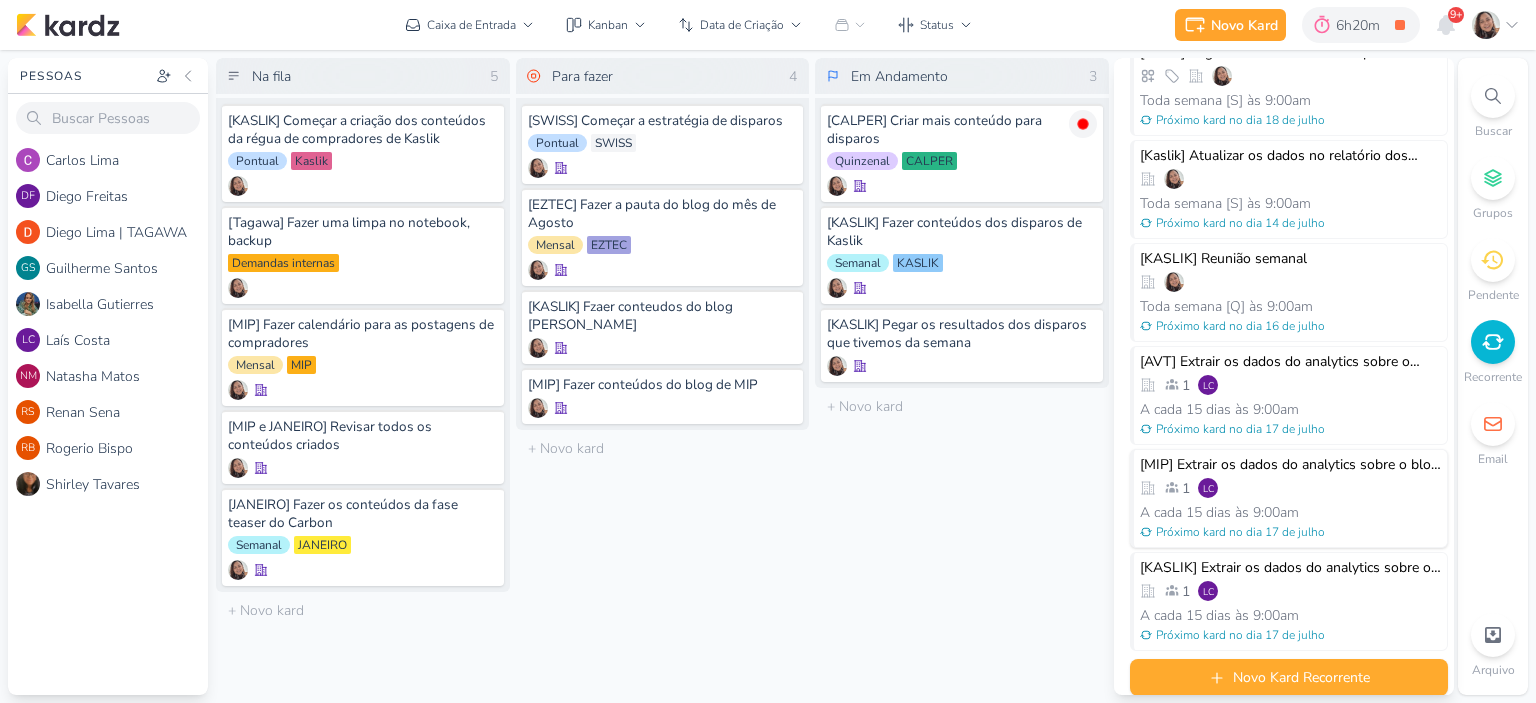 scroll, scrollTop: 796, scrollLeft: 0, axis: vertical 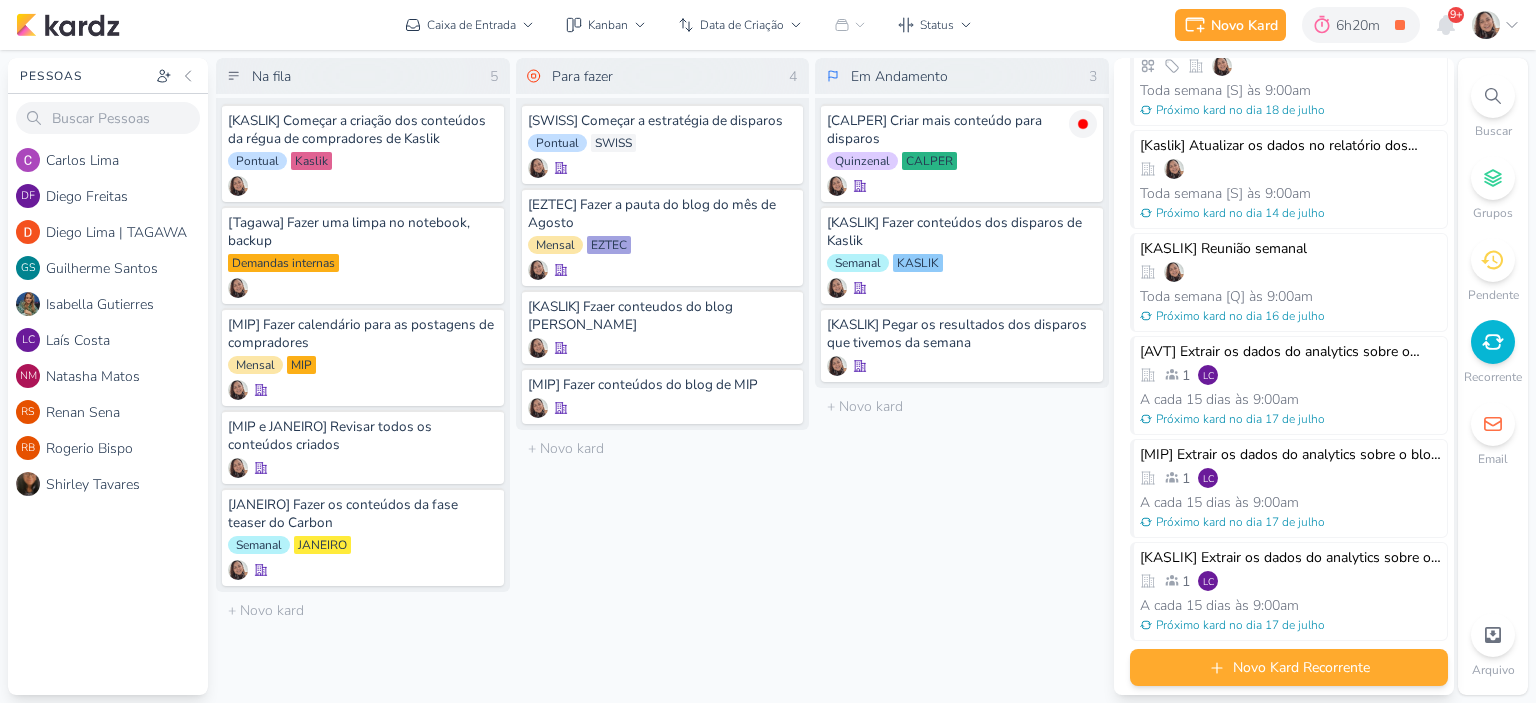 click on "Novo Kard Recorrente" at bounding box center [1301, 667] 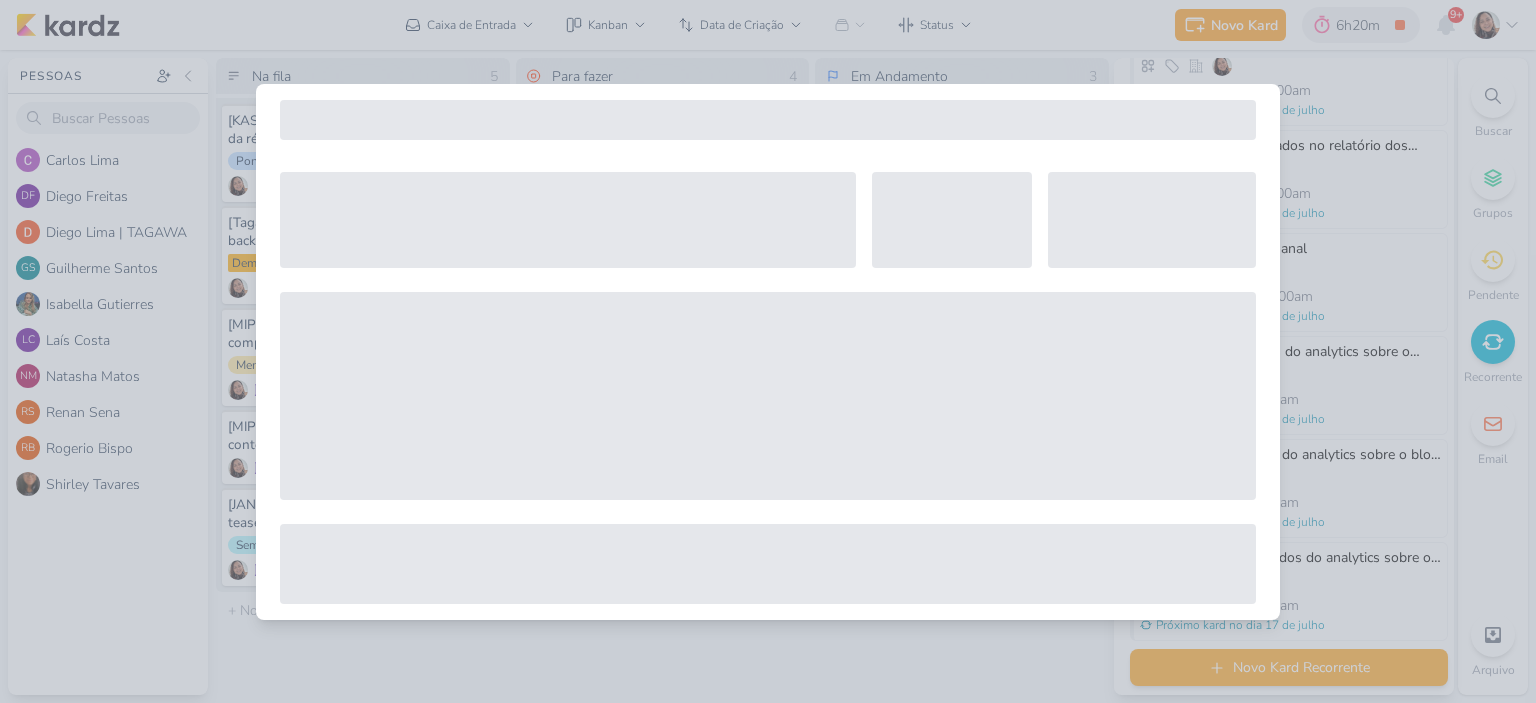 select on "5" 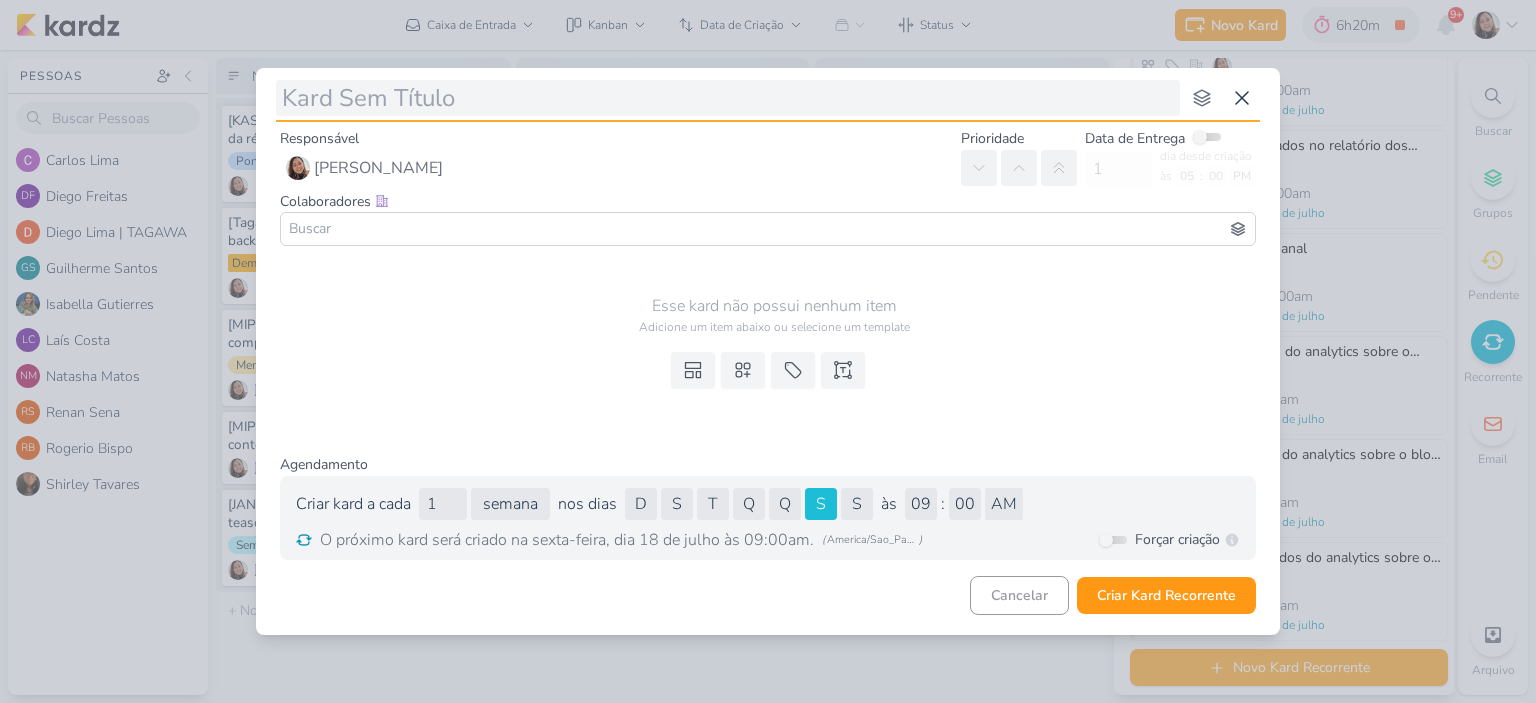click at bounding box center (728, 98) 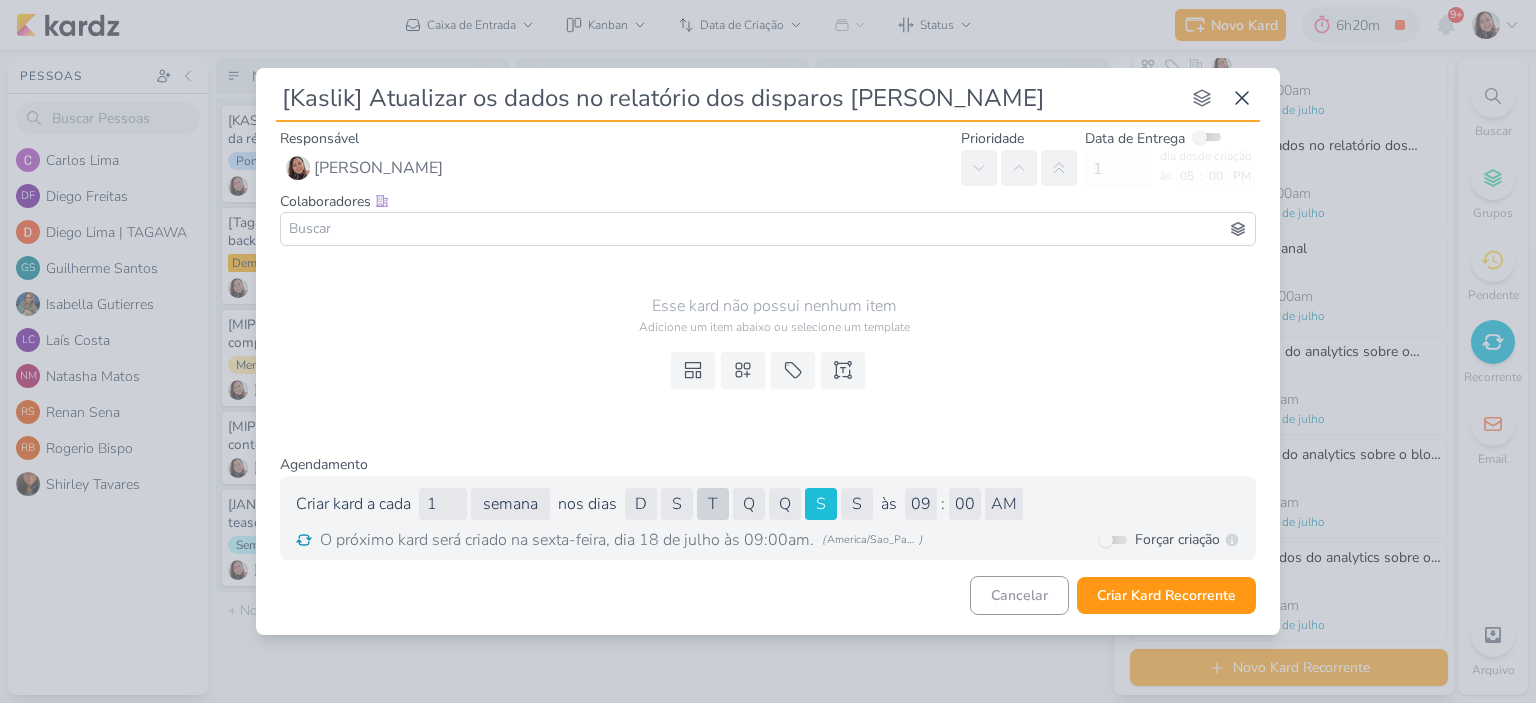 type on "[Kaslik] Atualizar os dados no relatório dos disparos [PERSON_NAME]" 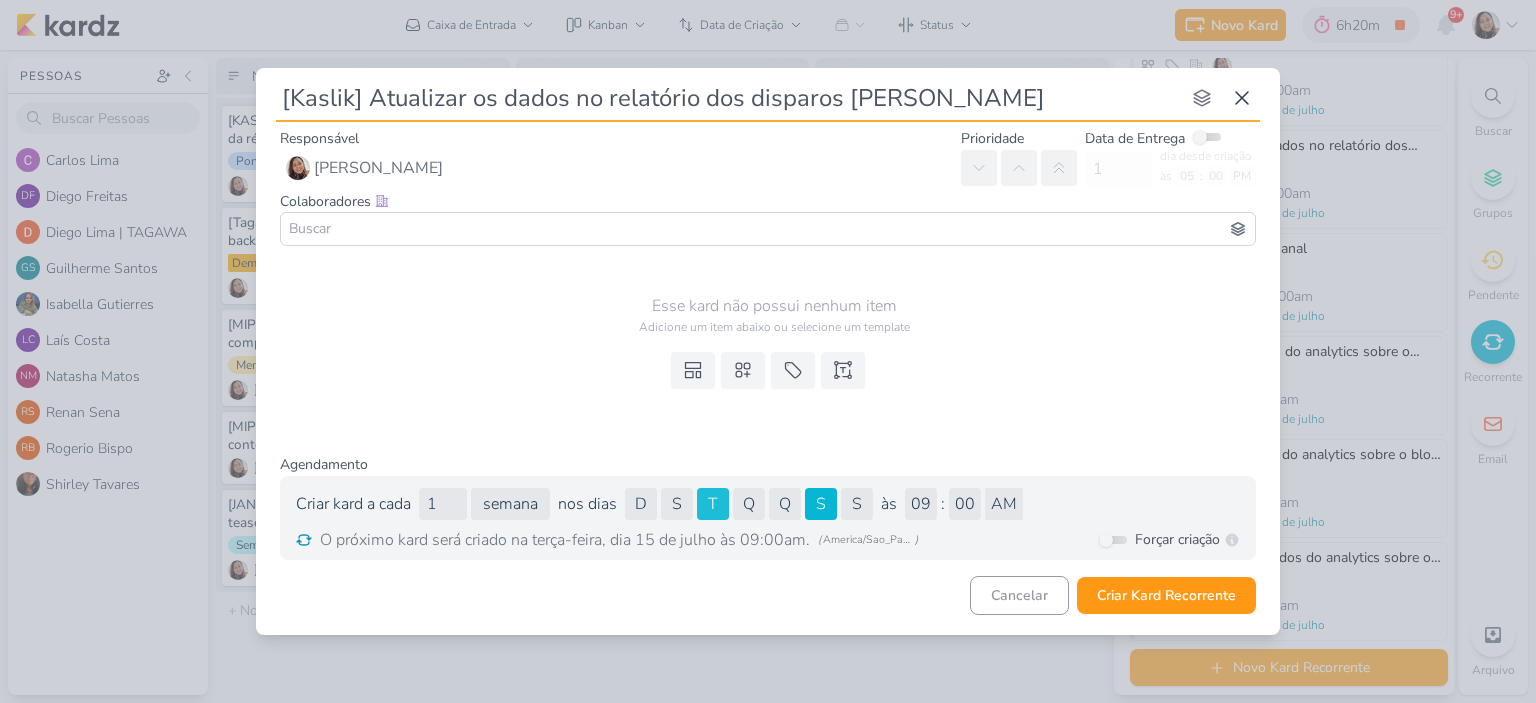 click on "S" at bounding box center [821, 504] 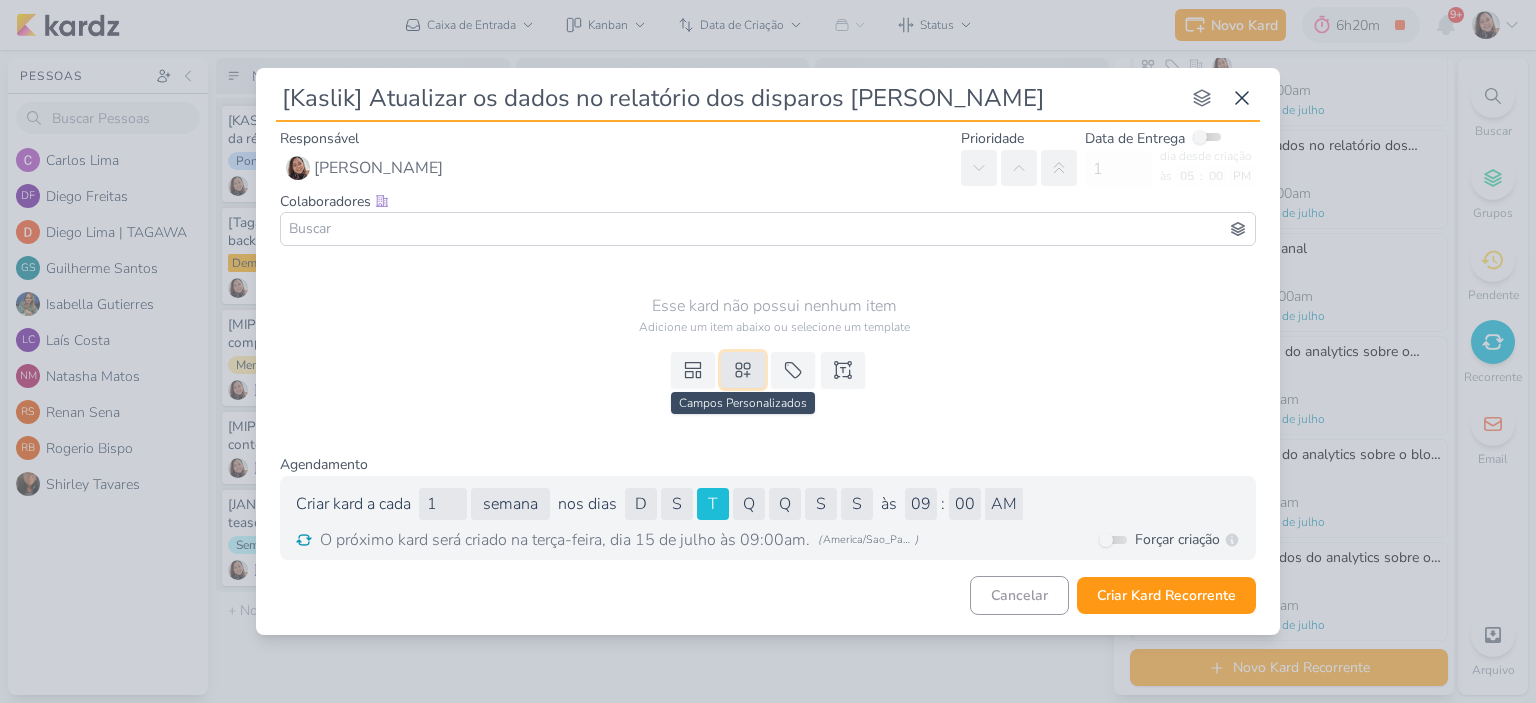 click 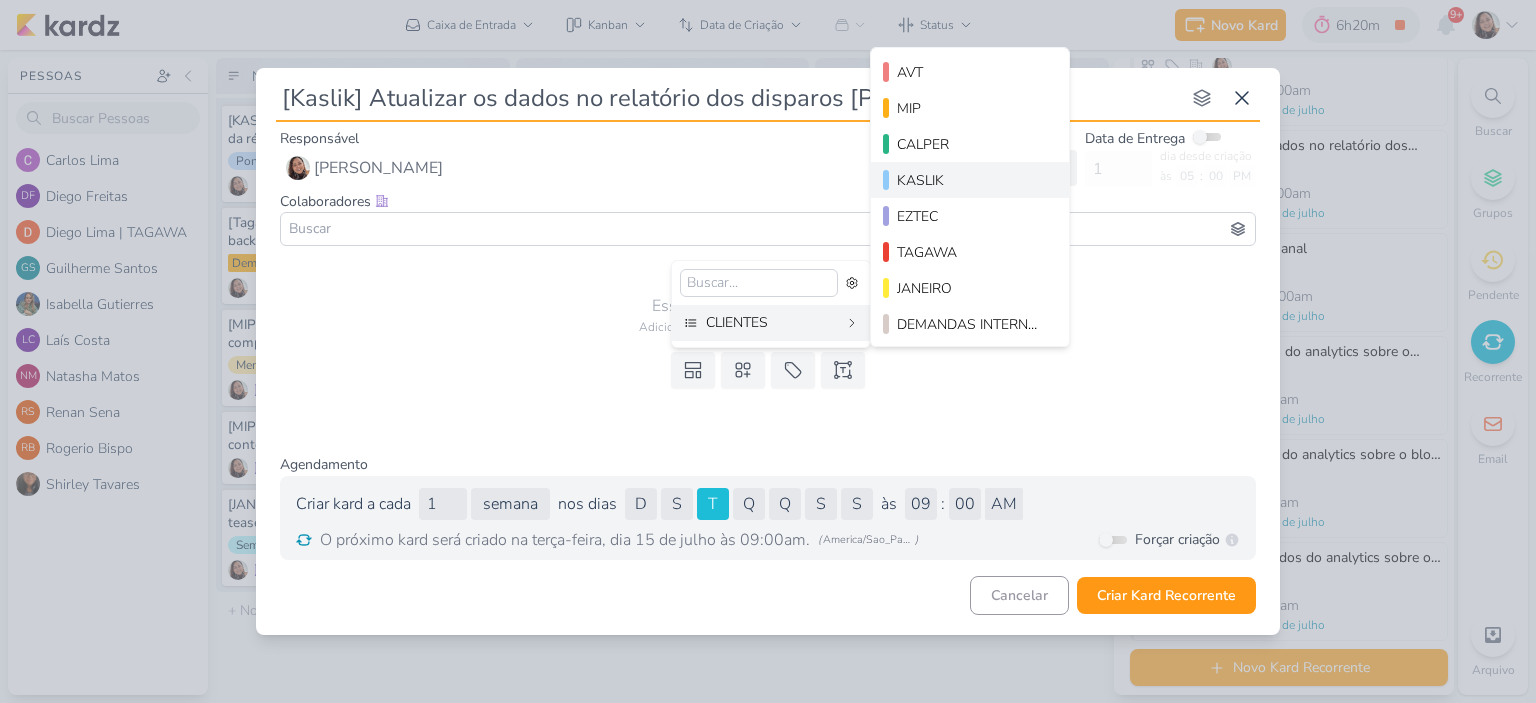 click on "KASLIK" at bounding box center [971, 180] 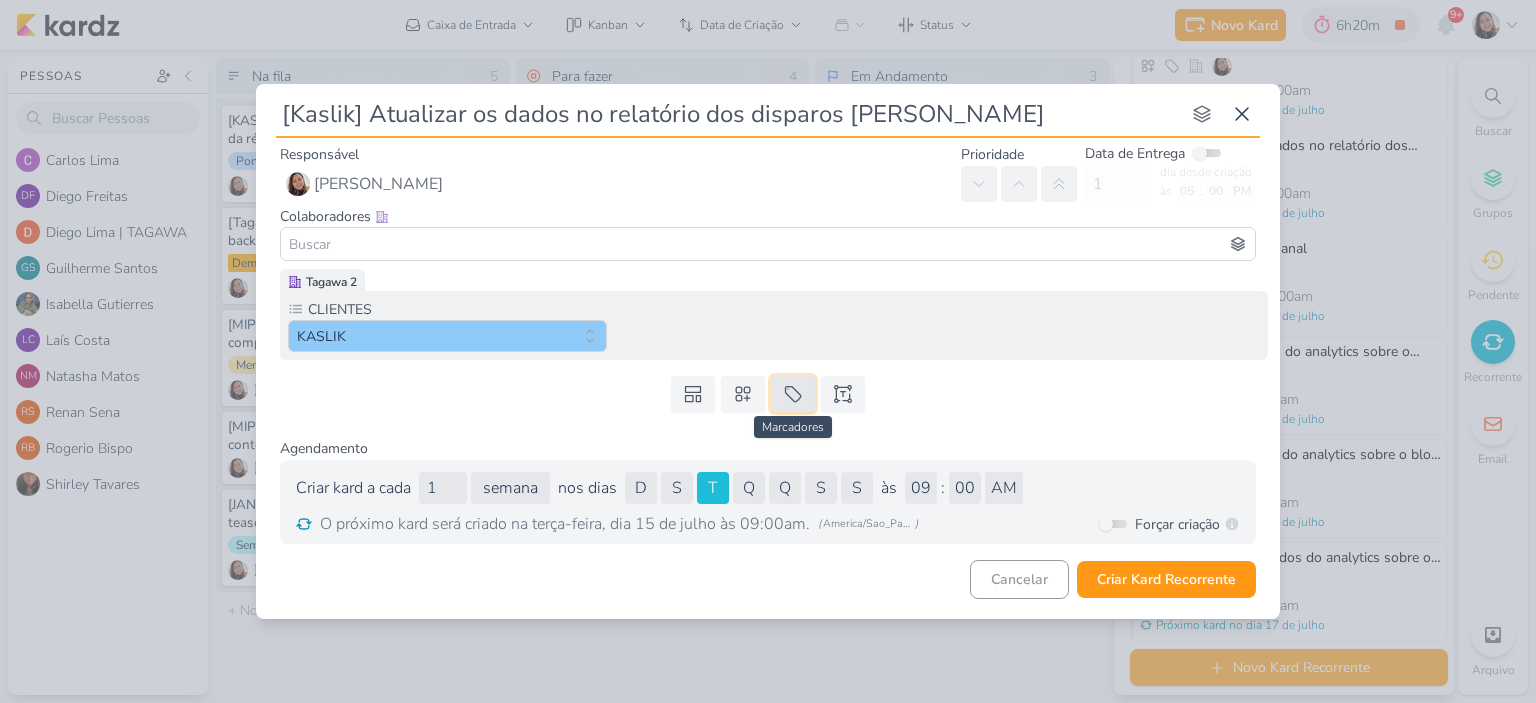 click 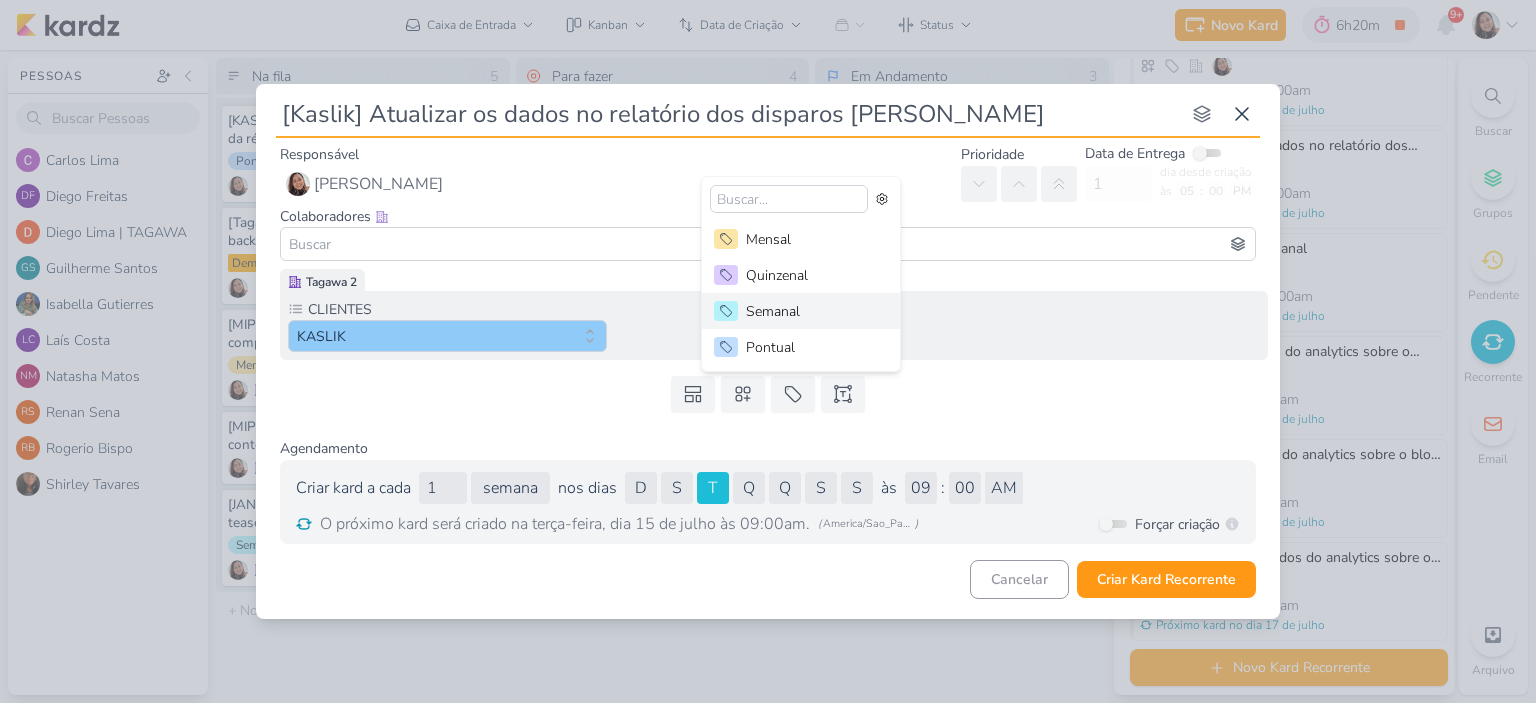 click on "Semanal" at bounding box center [811, 311] 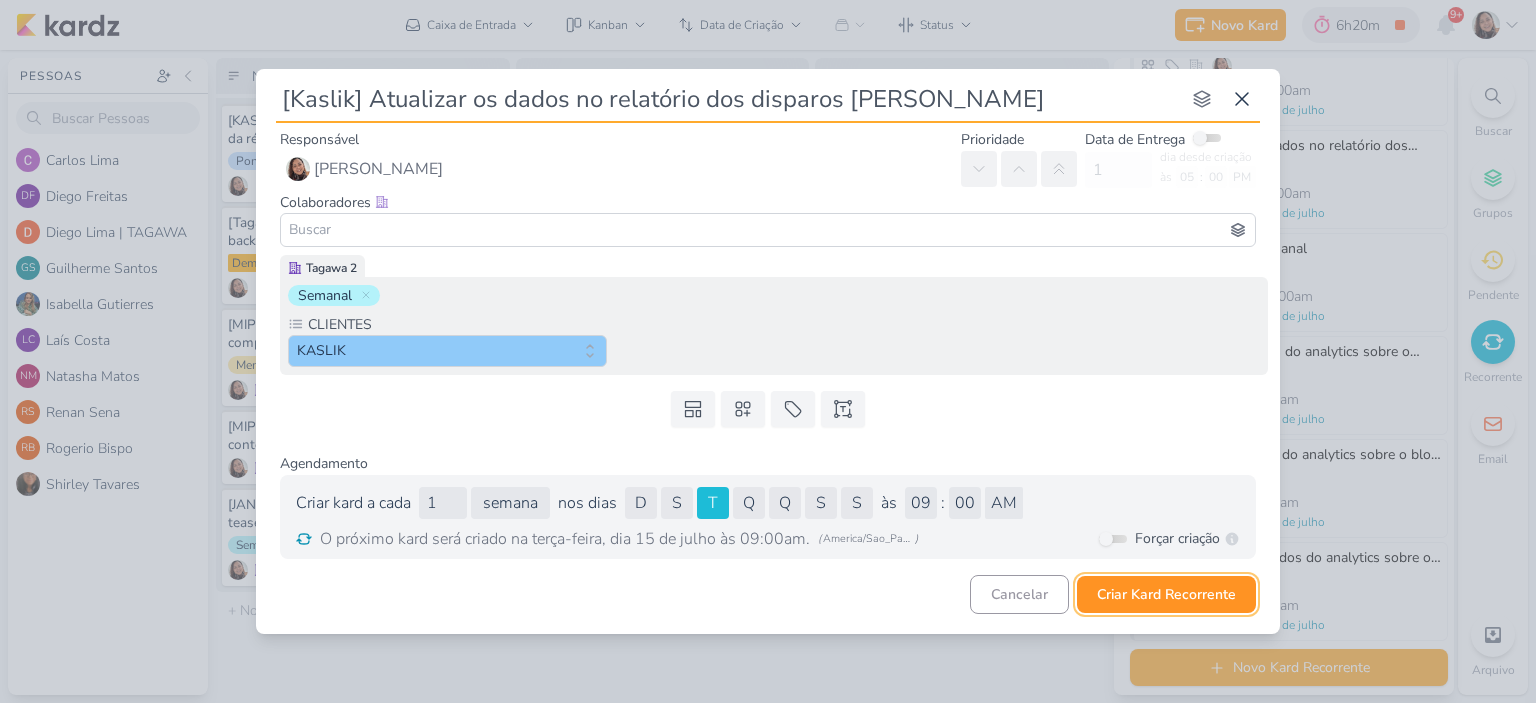 click on "Criar Kard Recorrente" at bounding box center [1166, 594] 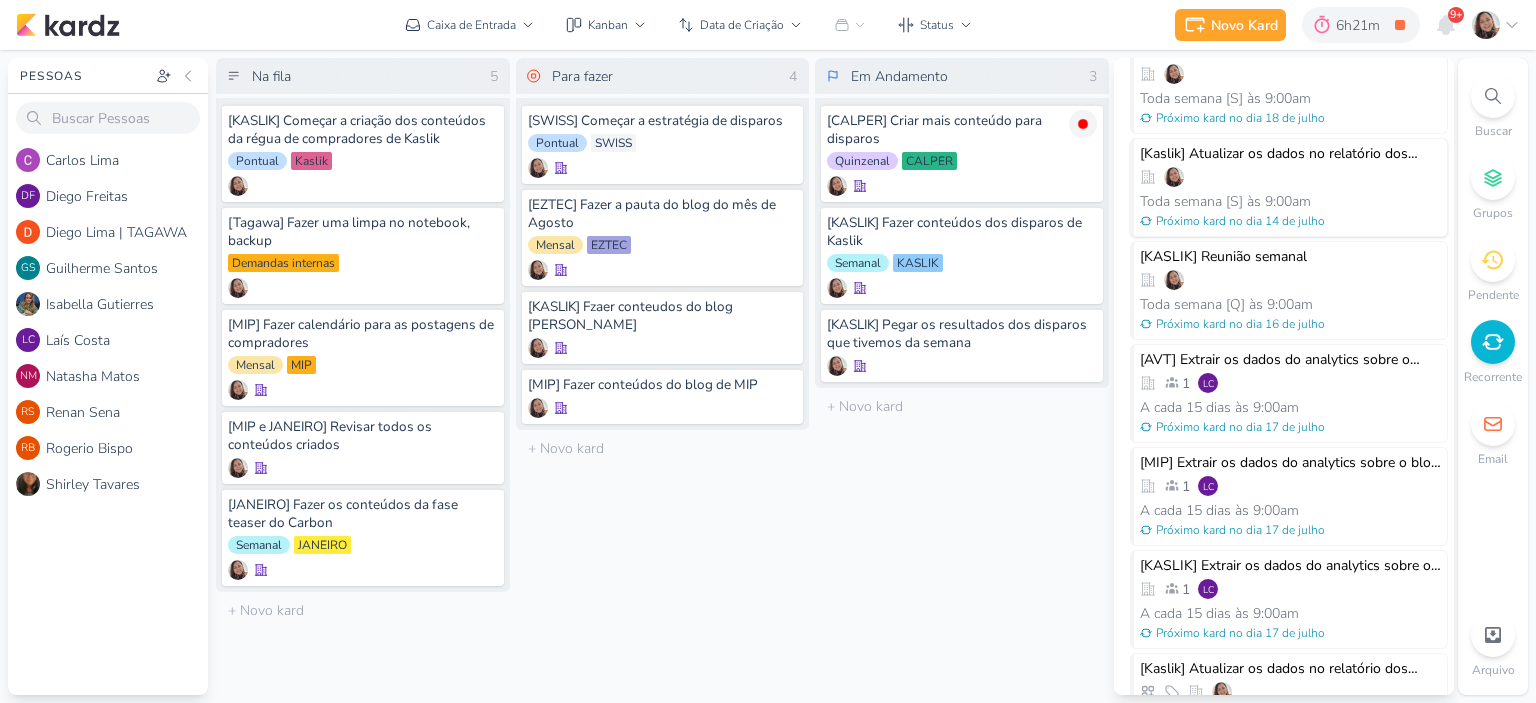 scroll, scrollTop: 900, scrollLeft: 0, axis: vertical 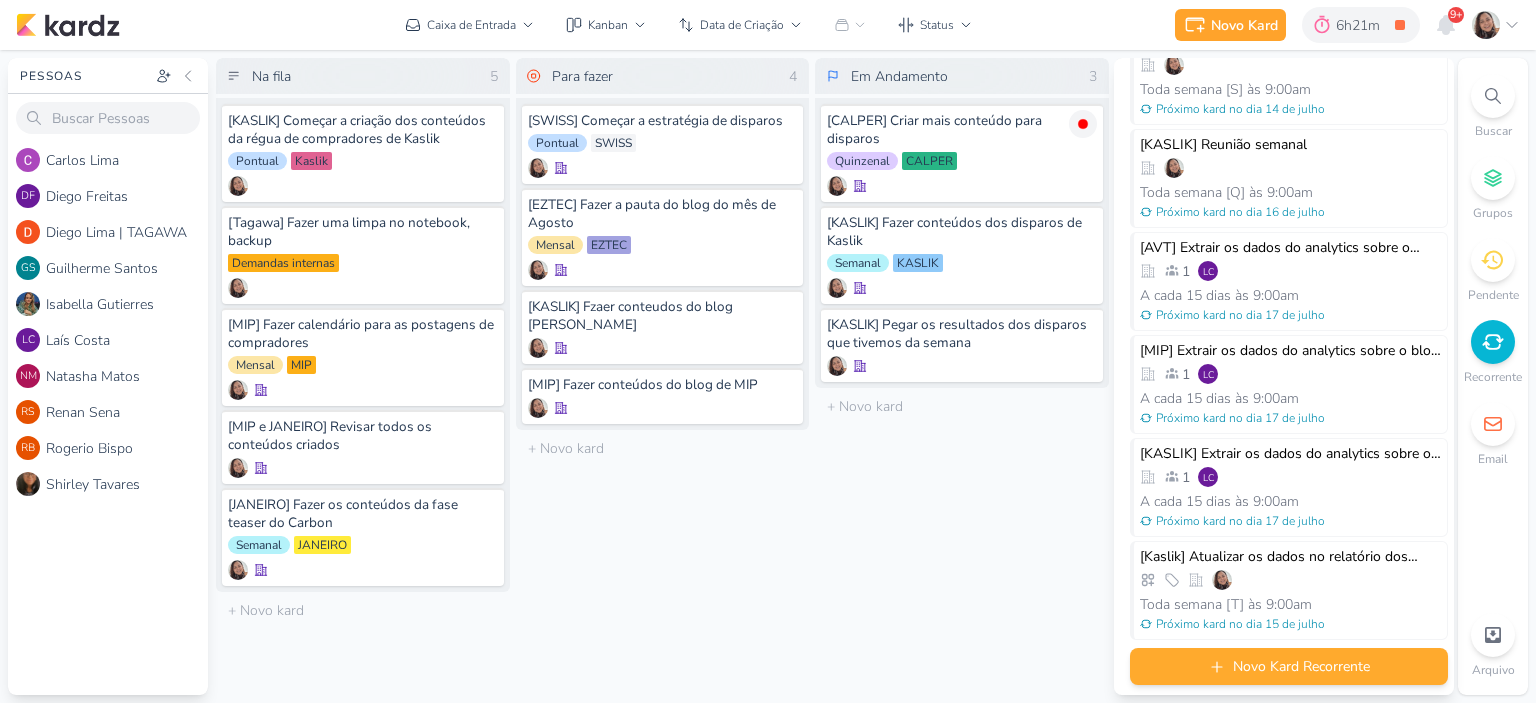 click on "Novo Kard Recorrente" at bounding box center (1289, 666) 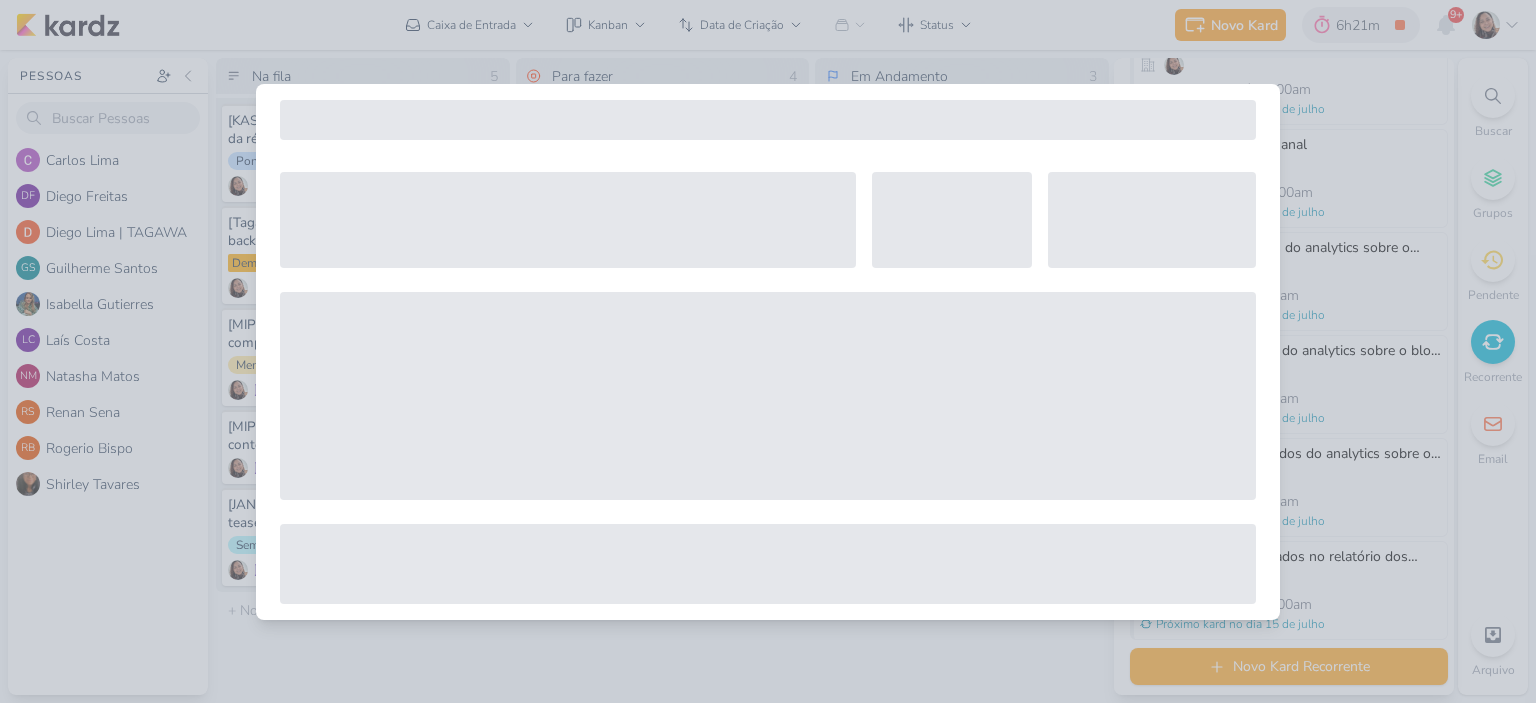 select on "5" 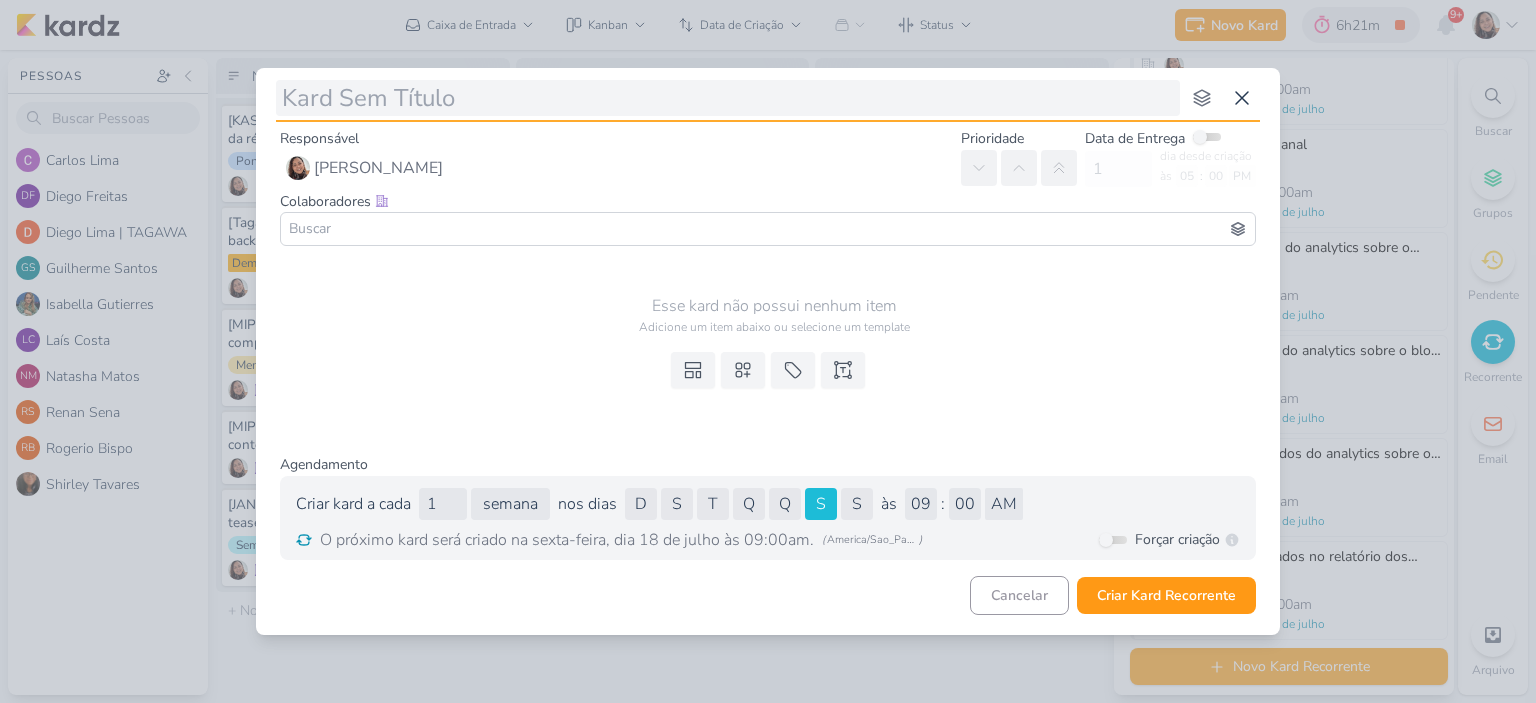 click at bounding box center (728, 98) 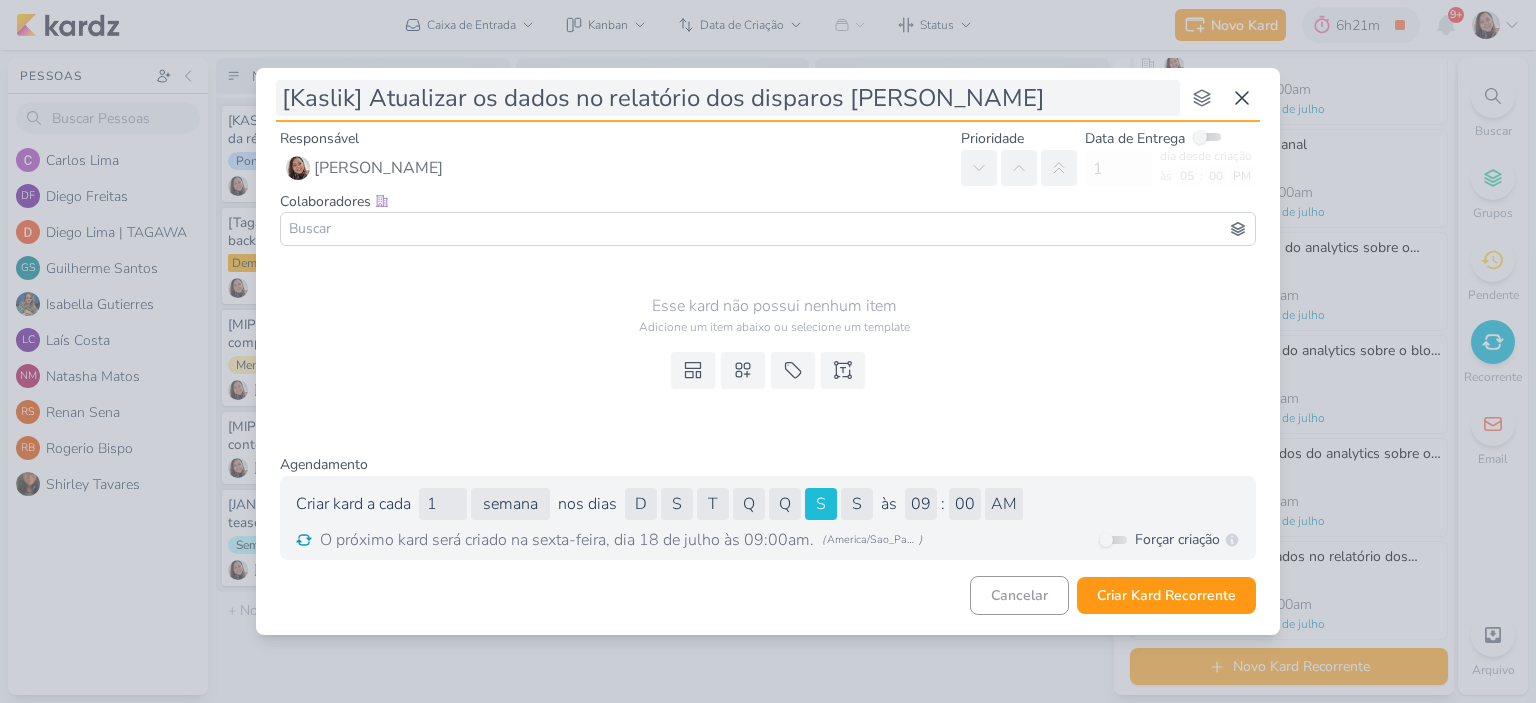 drag, startPoint x: 945, startPoint y: 100, endPoint x: 917, endPoint y: 101, distance: 28.01785 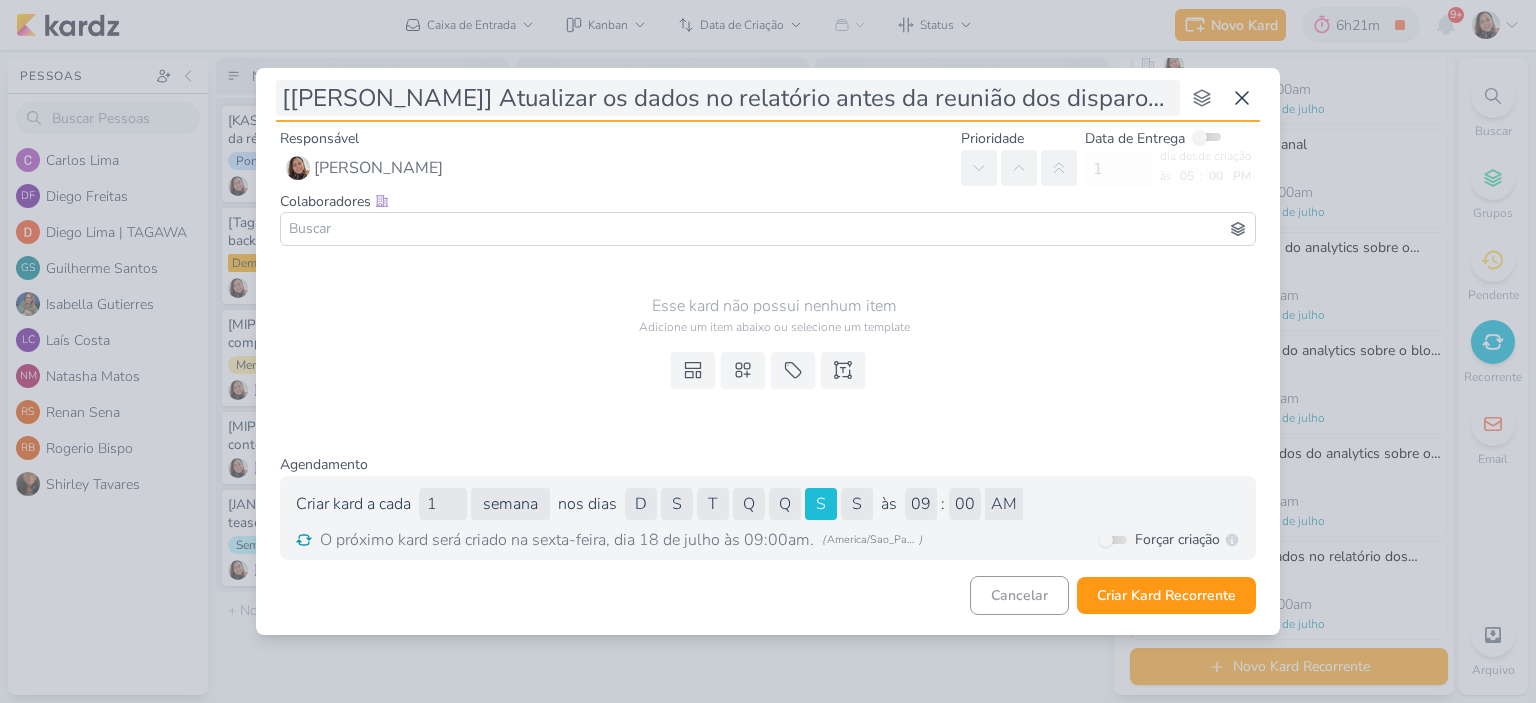 drag, startPoint x: 1137, startPoint y: 99, endPoint x: 883, endPoint y: 105, distance: 254.07086 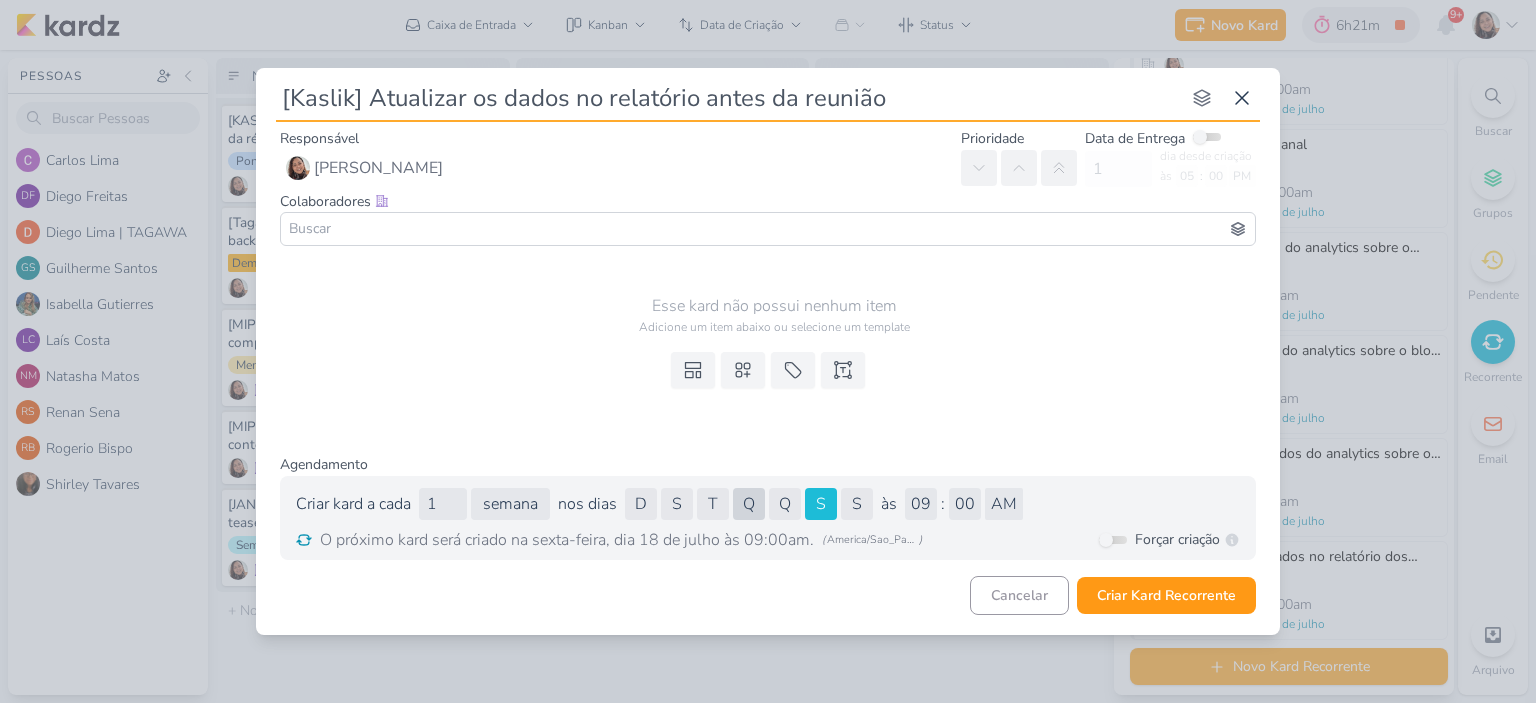 type on "[Kaslik] Atualizar os dados no relatório antes da reunião" 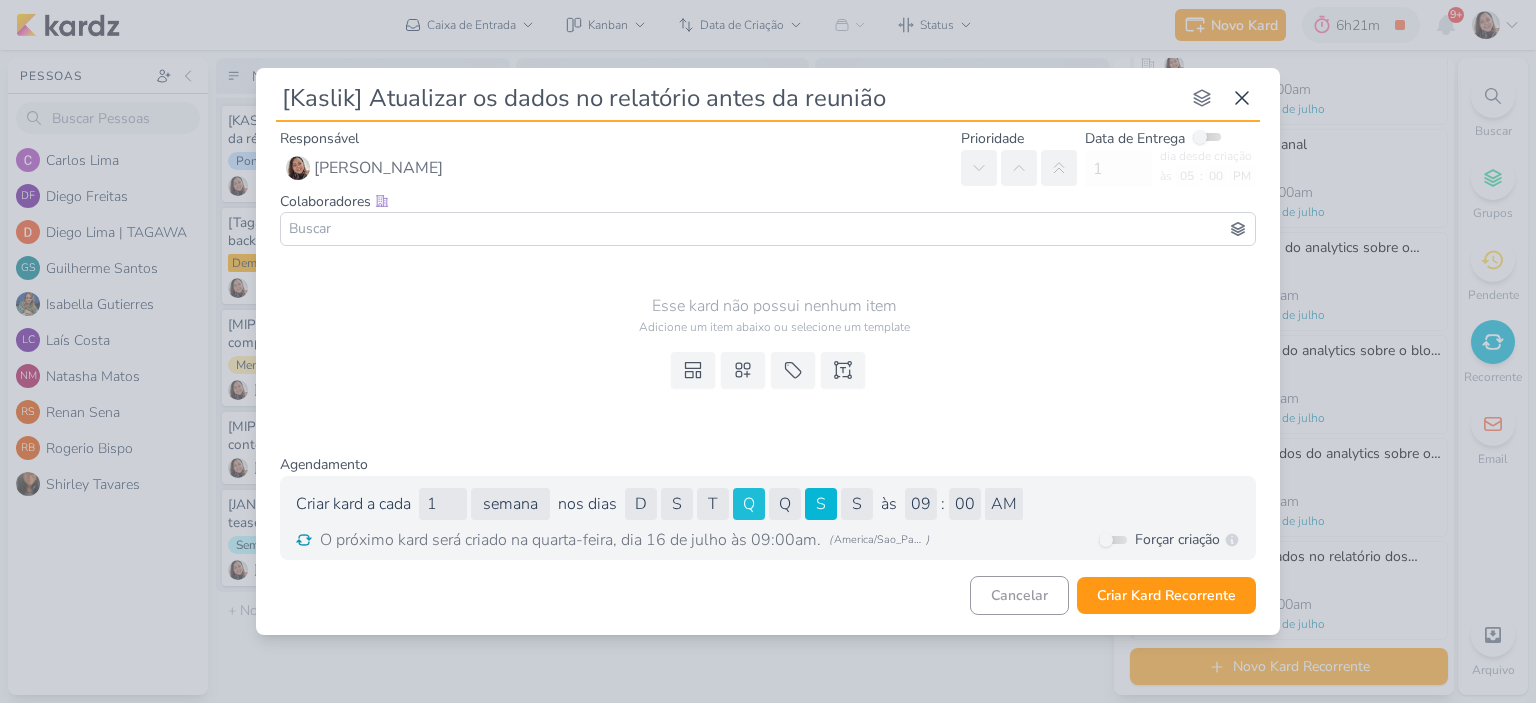 click on "S" at bounding box center [821, 504] 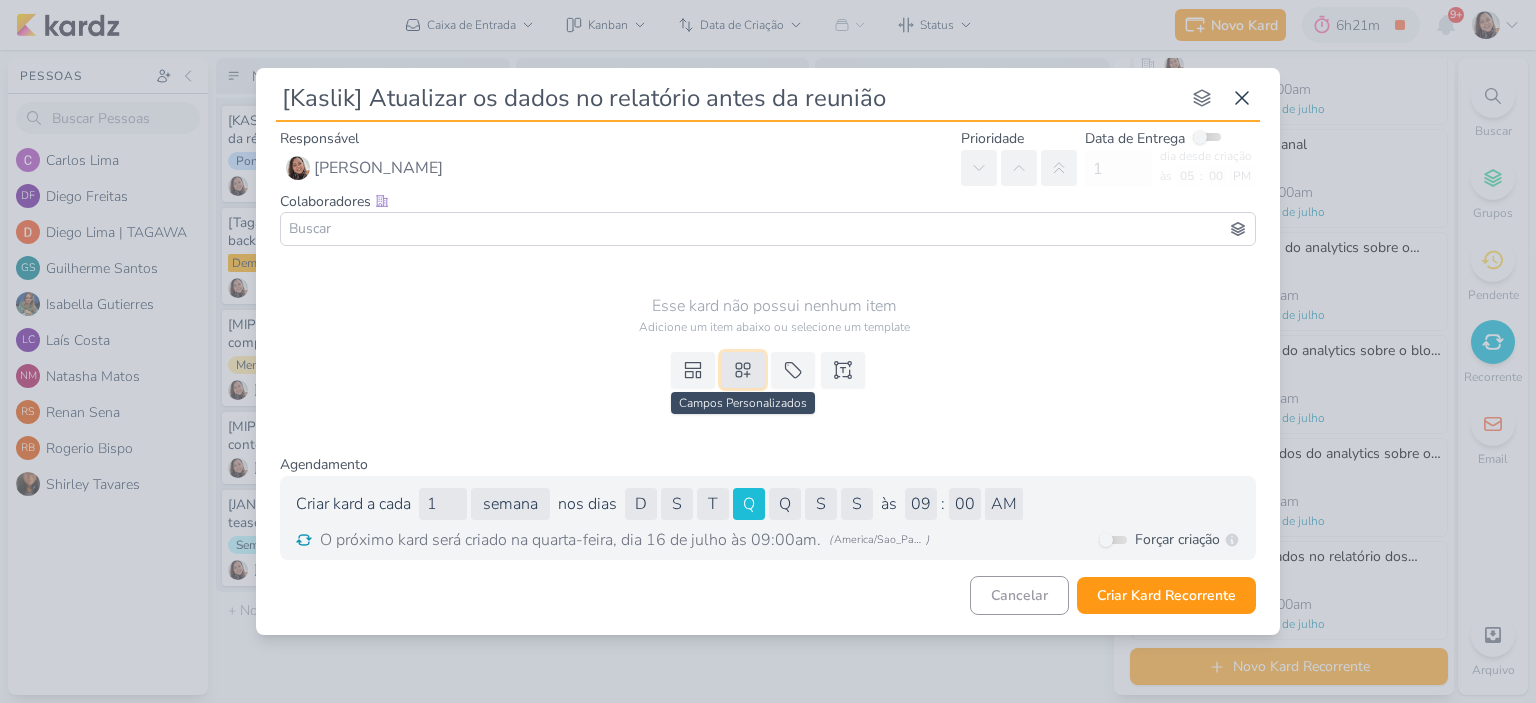 click at bounding box center [743, 370] 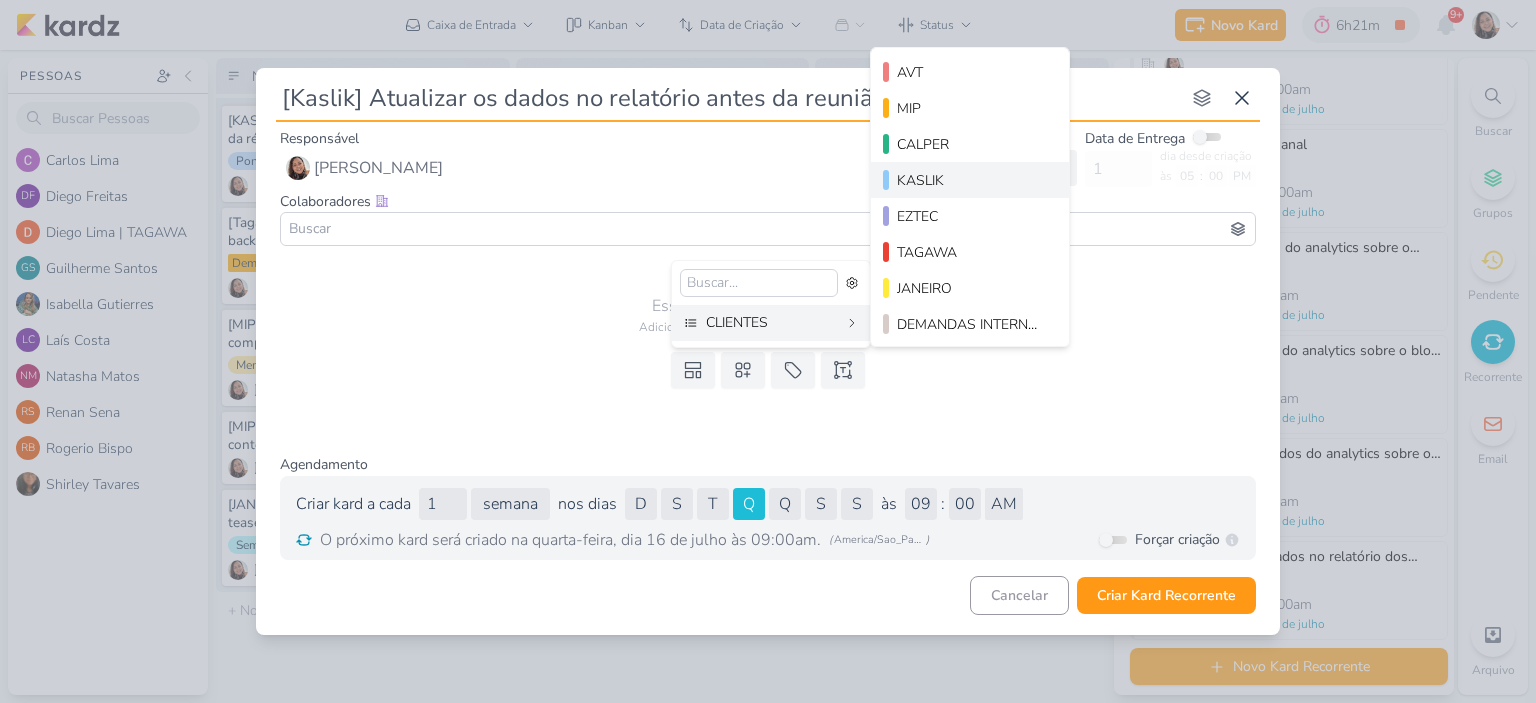 click on "KASLIK" at bounding box center [971, 180] 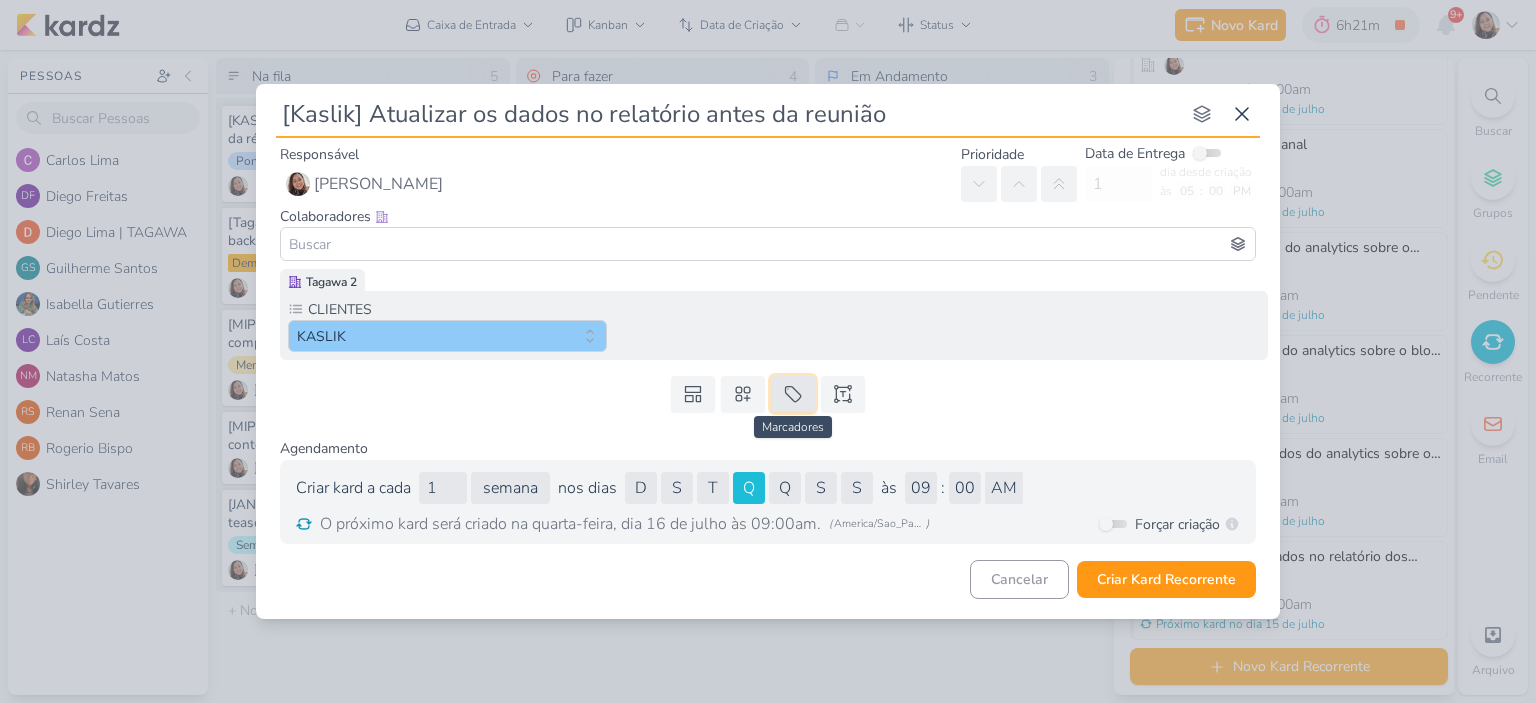 click 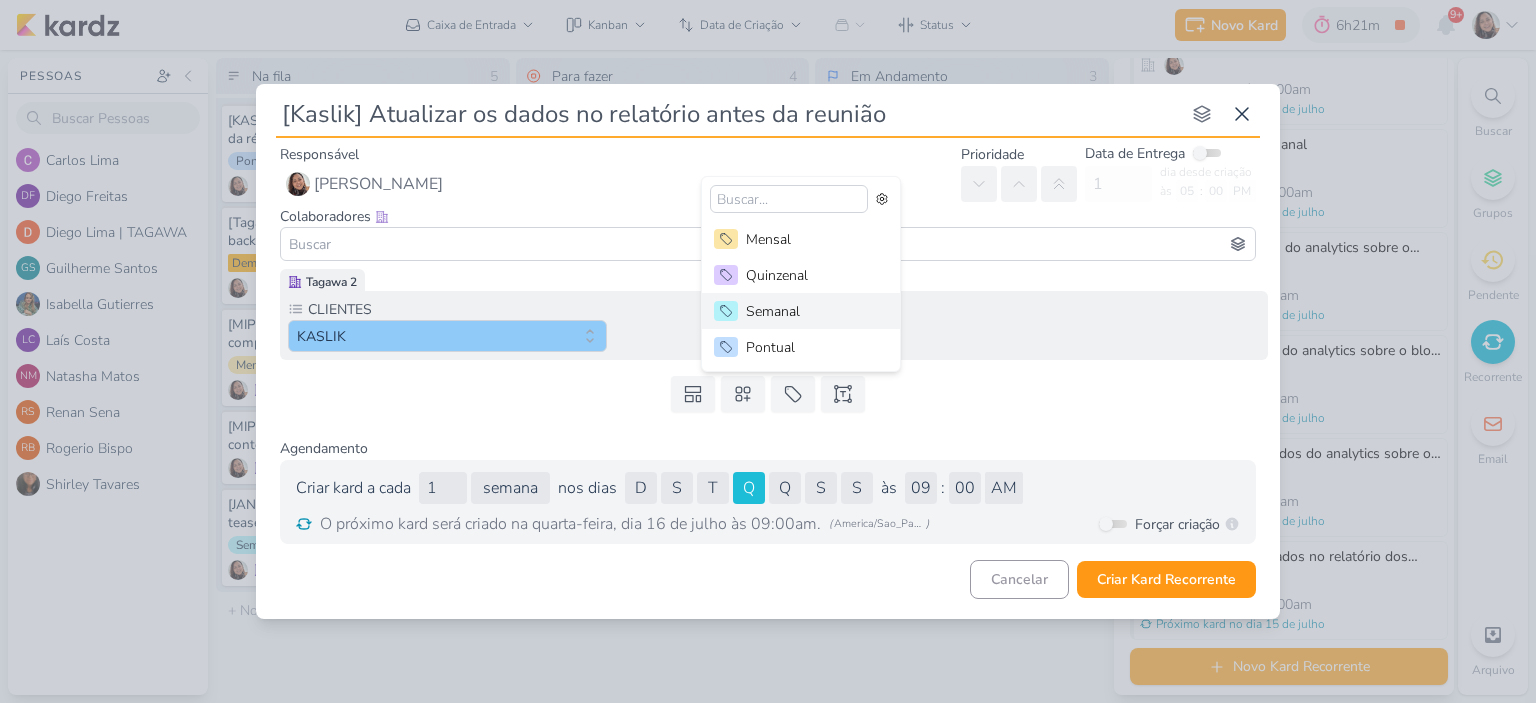 click on "Semanal" at bounding box center [811, 311] 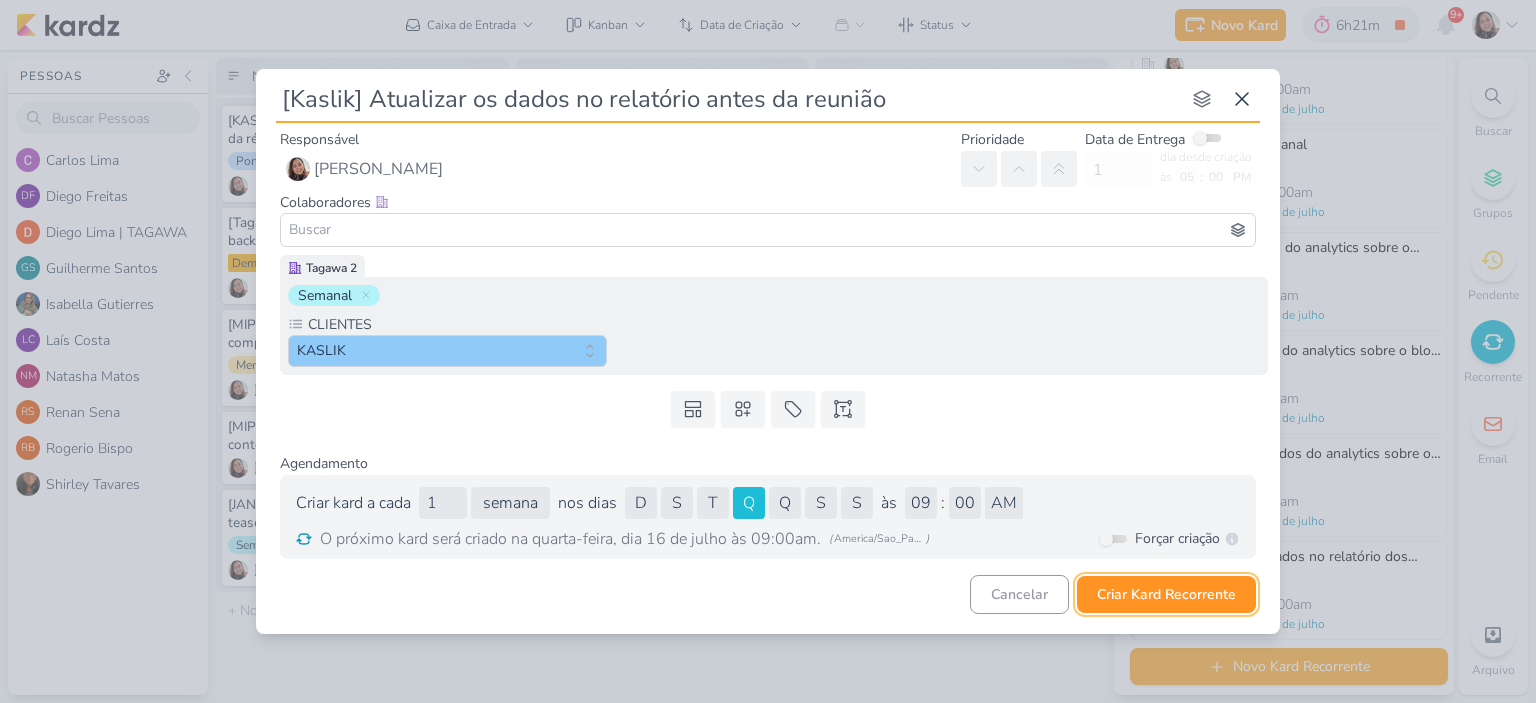 click on "Criar Kard Recorrente" at bounding box center (1166, 594) 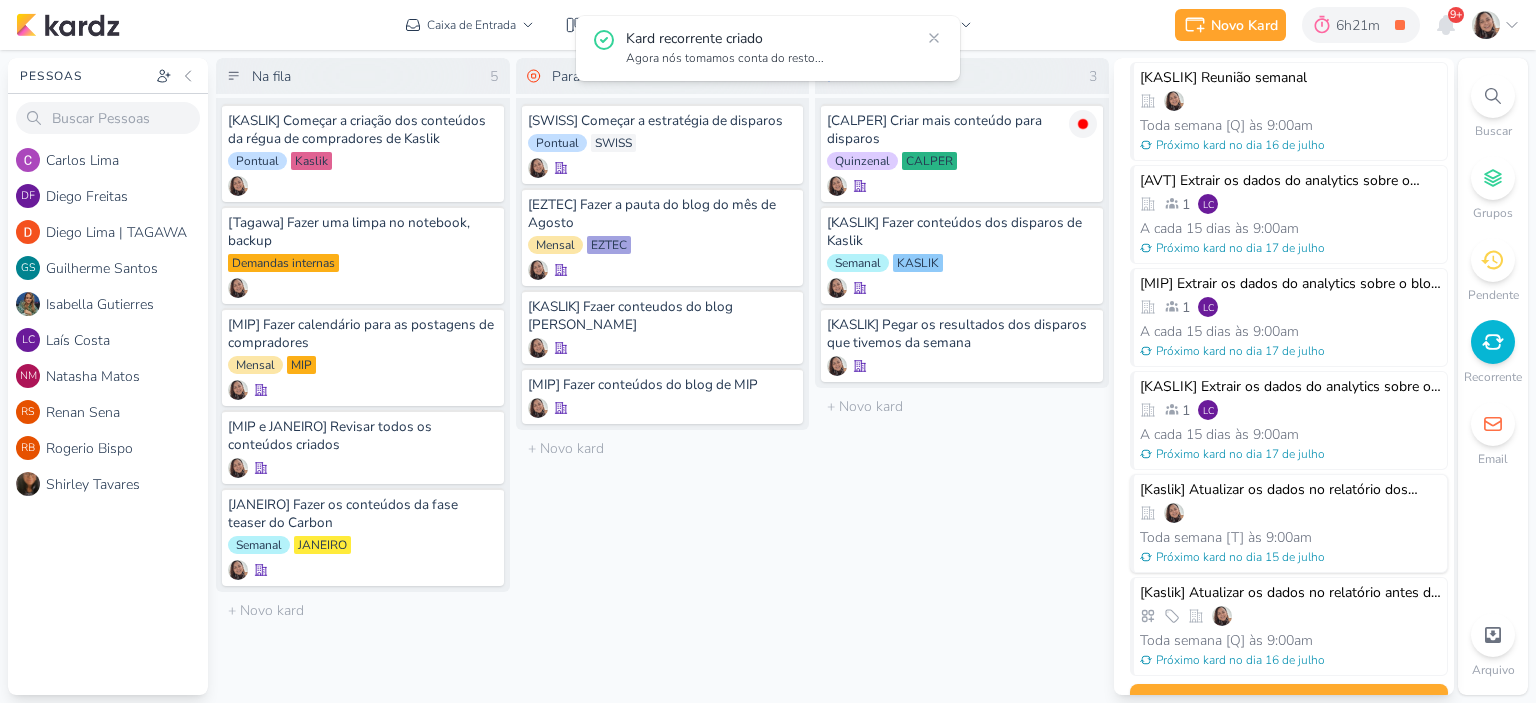 scroll, scrollTop: 1002, scrollLeft: 0, axis: vertical 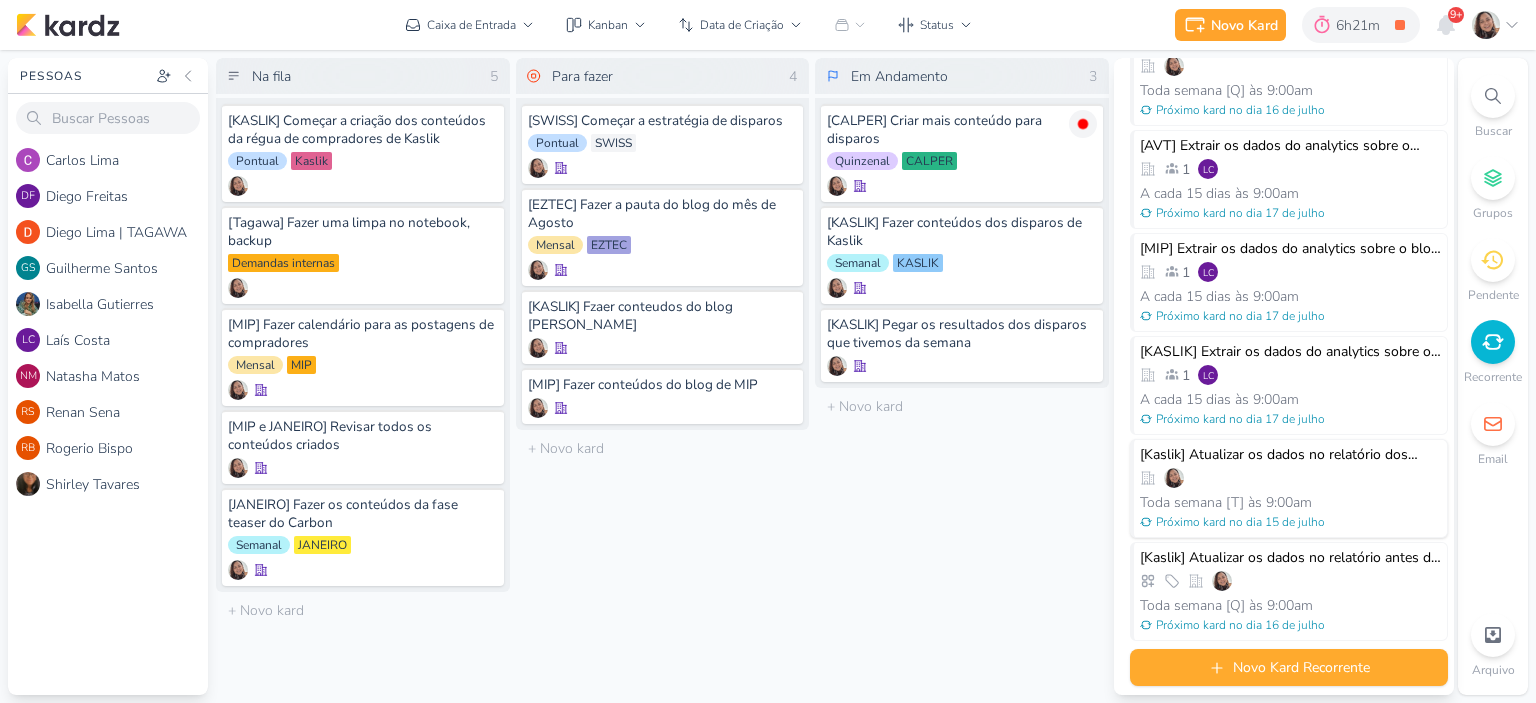 click at bounding box center (1290, 478) 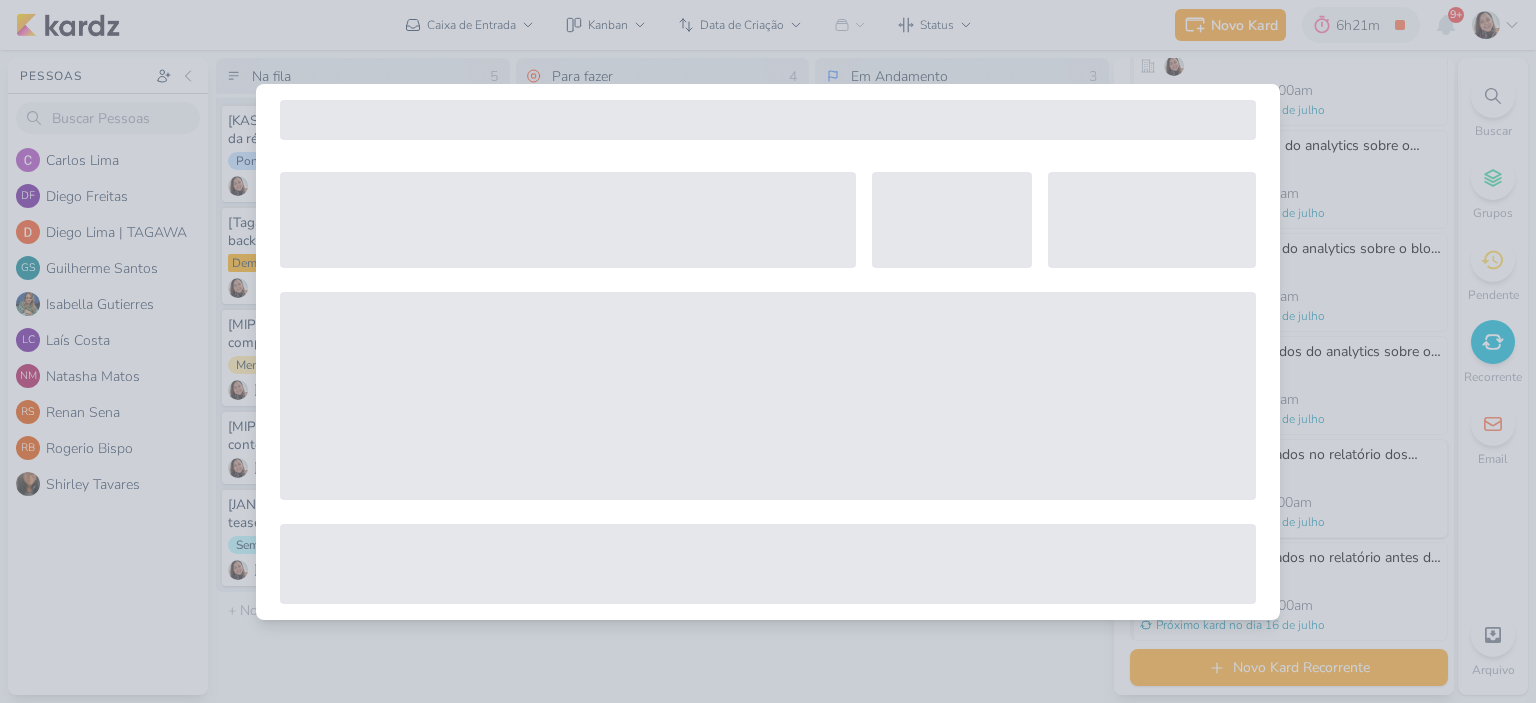 select on "12" 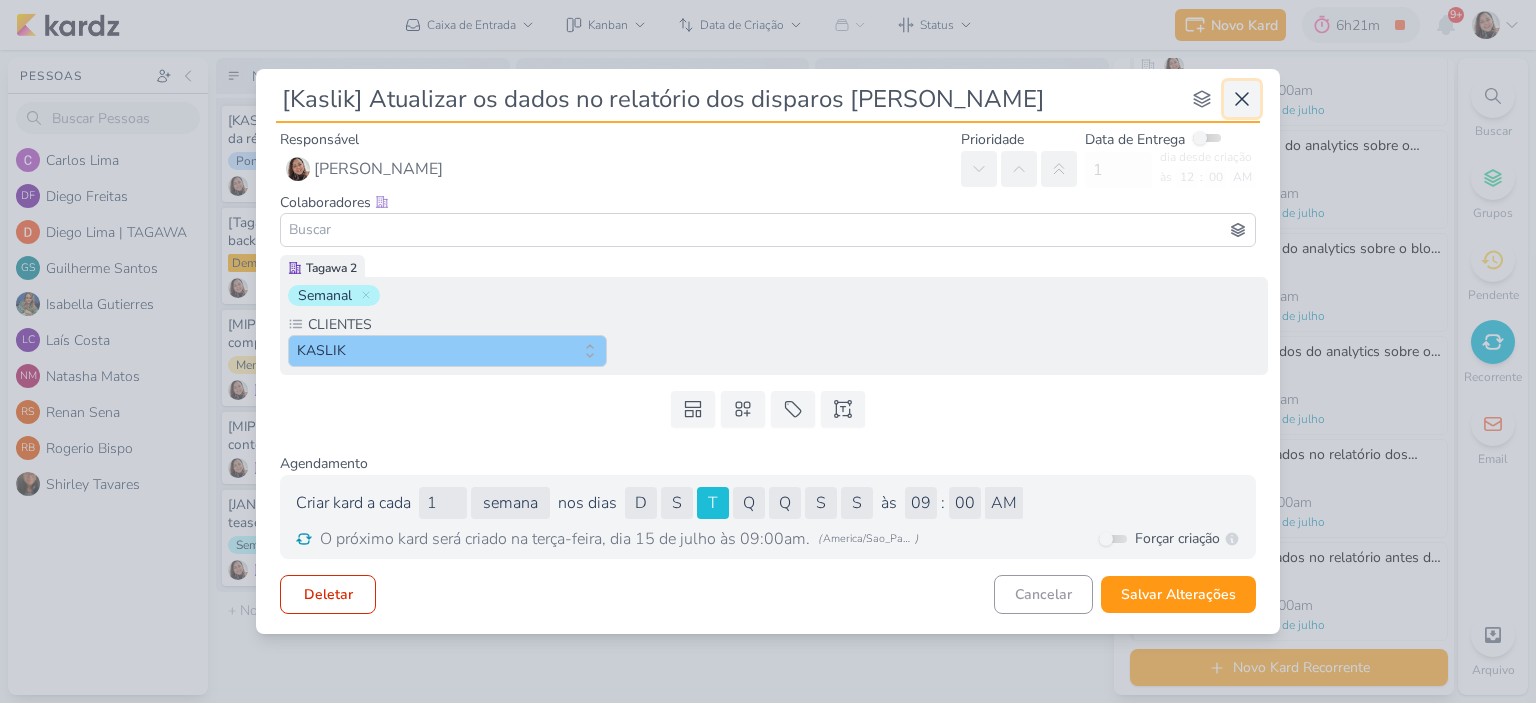 click 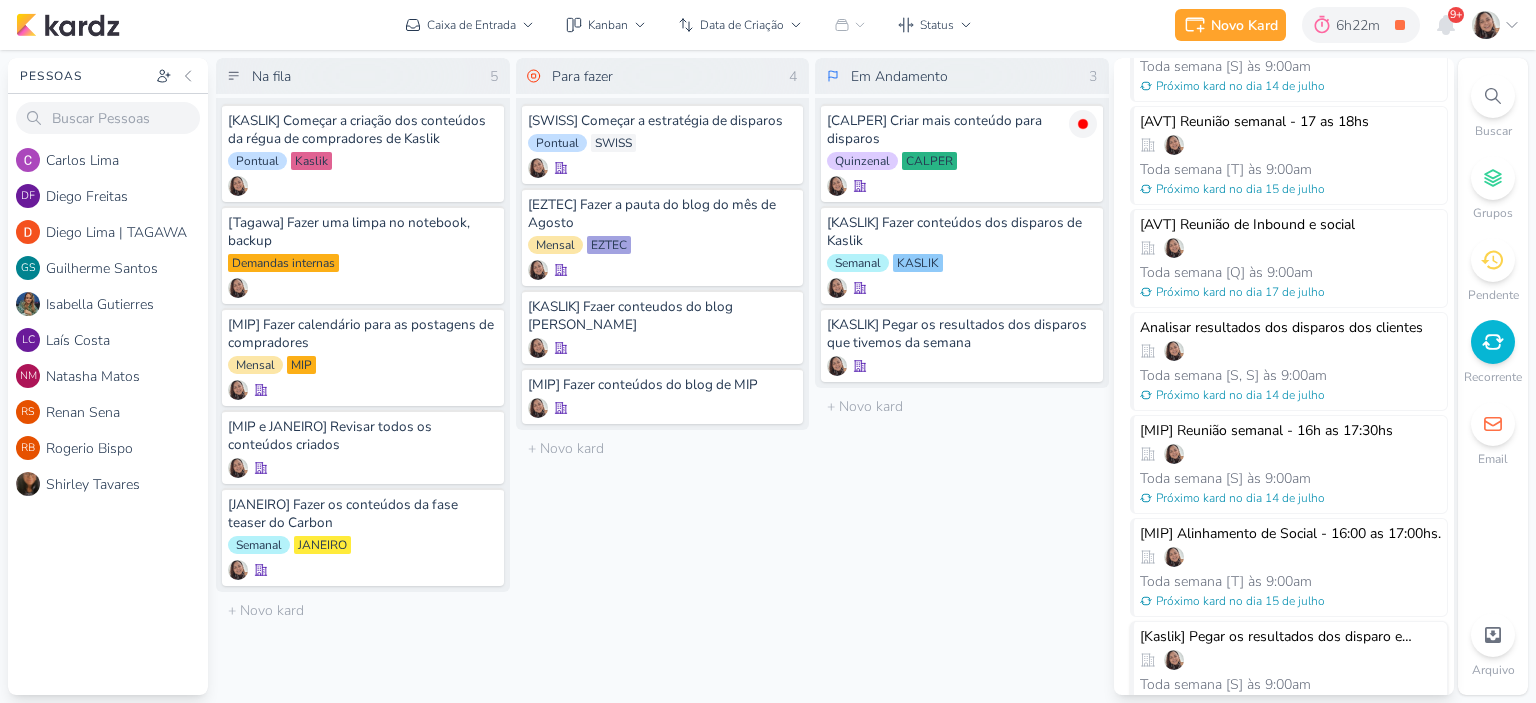 scroll, scrollTop: 0, scrollLeft: 0, axis: both 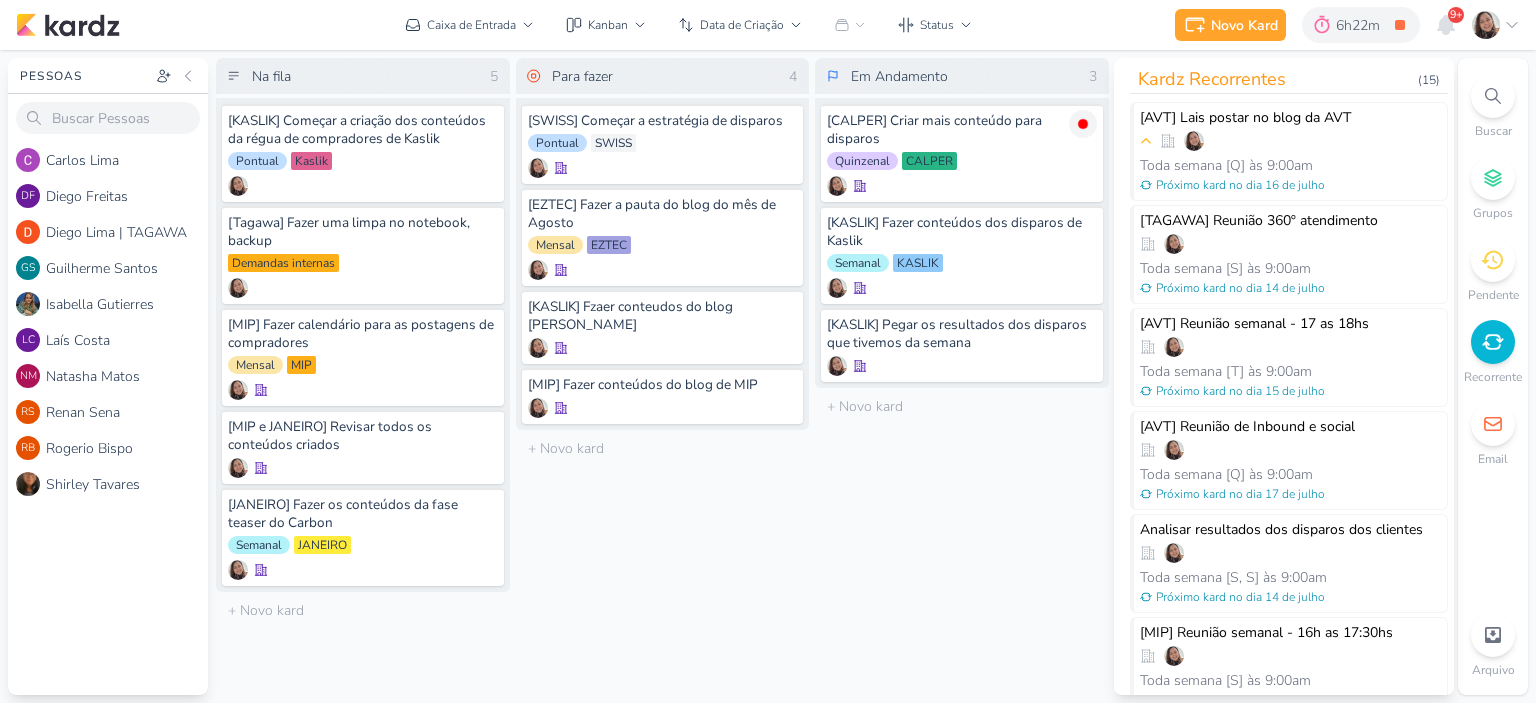 click on "Para fazer
4
Mover Para Esquerda
Mover Para Direita
[GEOGRAPHIC_DATA]
[SWISS] Começar a estratégia de disparos
Pontual
[GEOGRAPHIC_DATA]" at bounding box center [663, 376] 